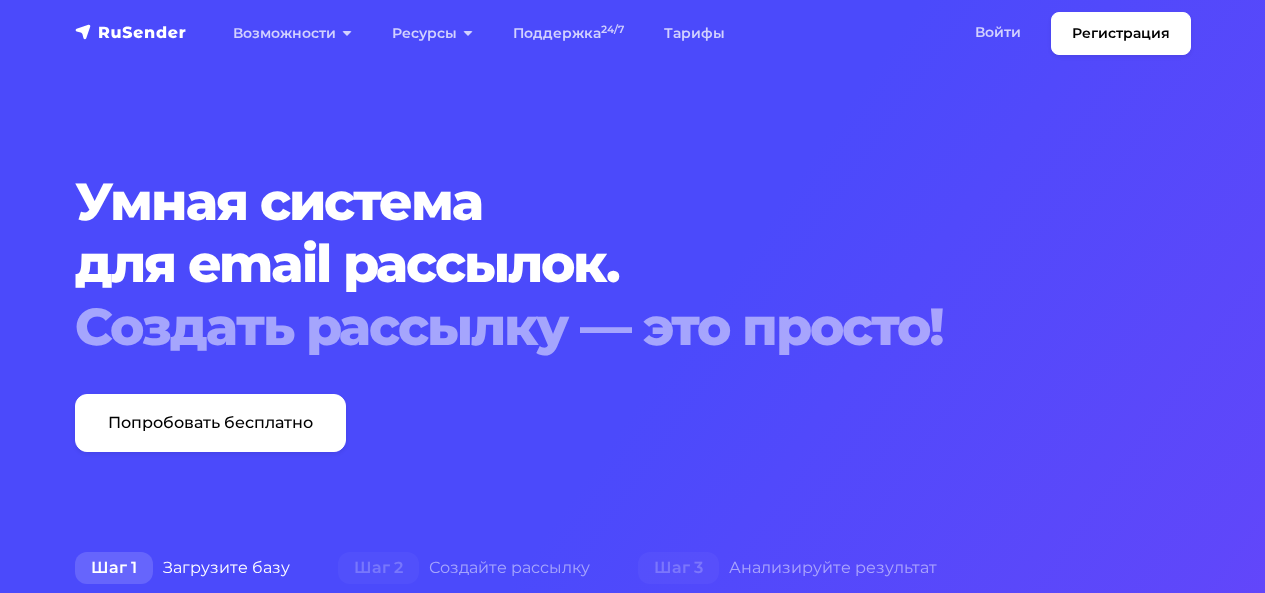 scroll, scrollTop: 0, scrollLeft: 0, axis: both 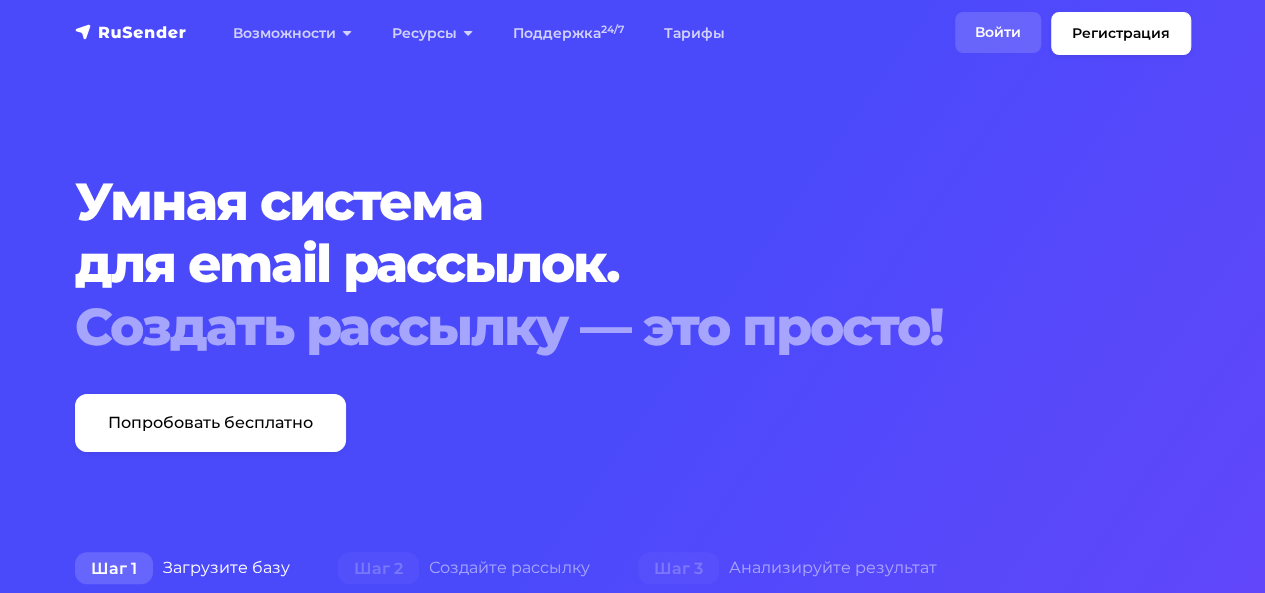 click on "Войти" at bounding box center [998, 32] 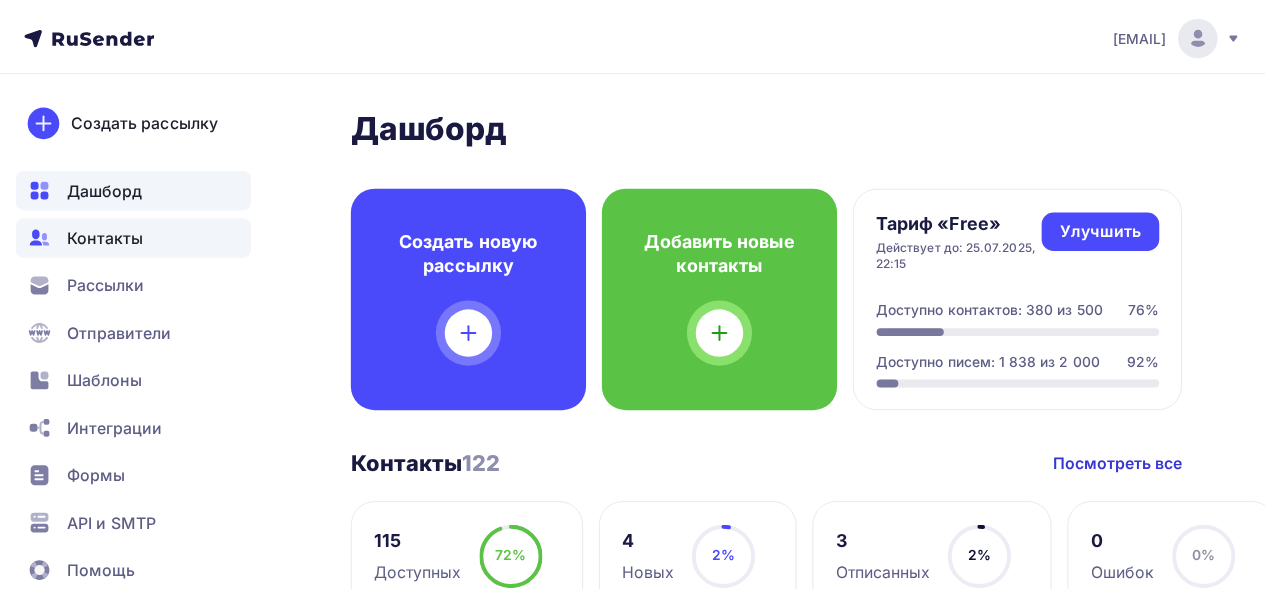 scroll, scrollTop: 0, scrollLeft: 0, axis: both 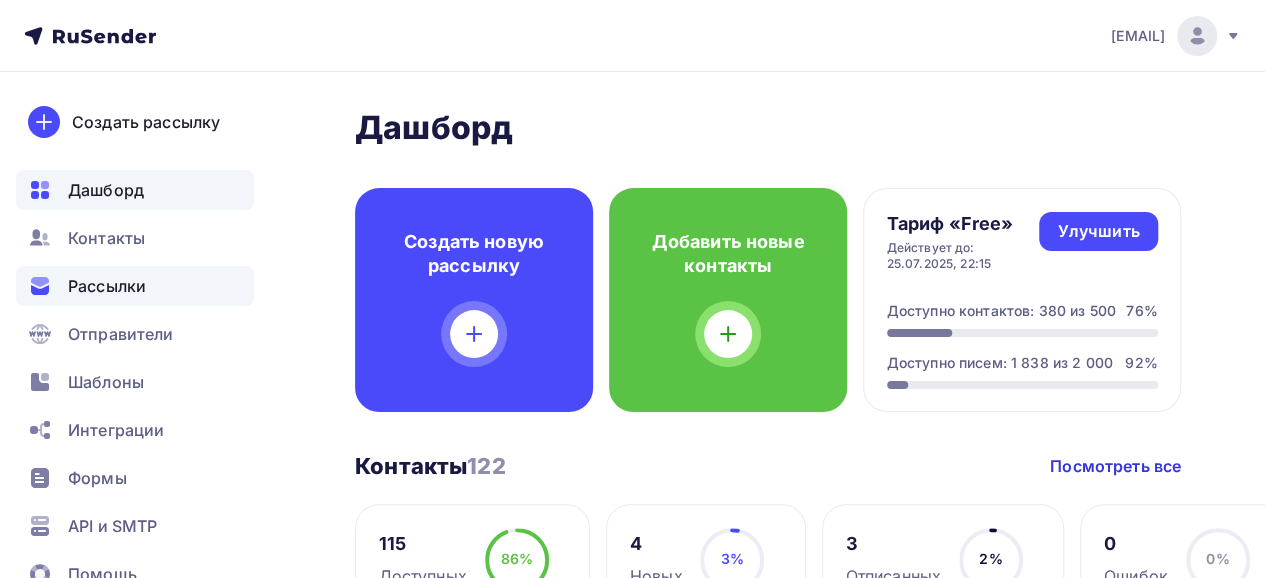click on "Рассылки" at bounding box center (107, 286) 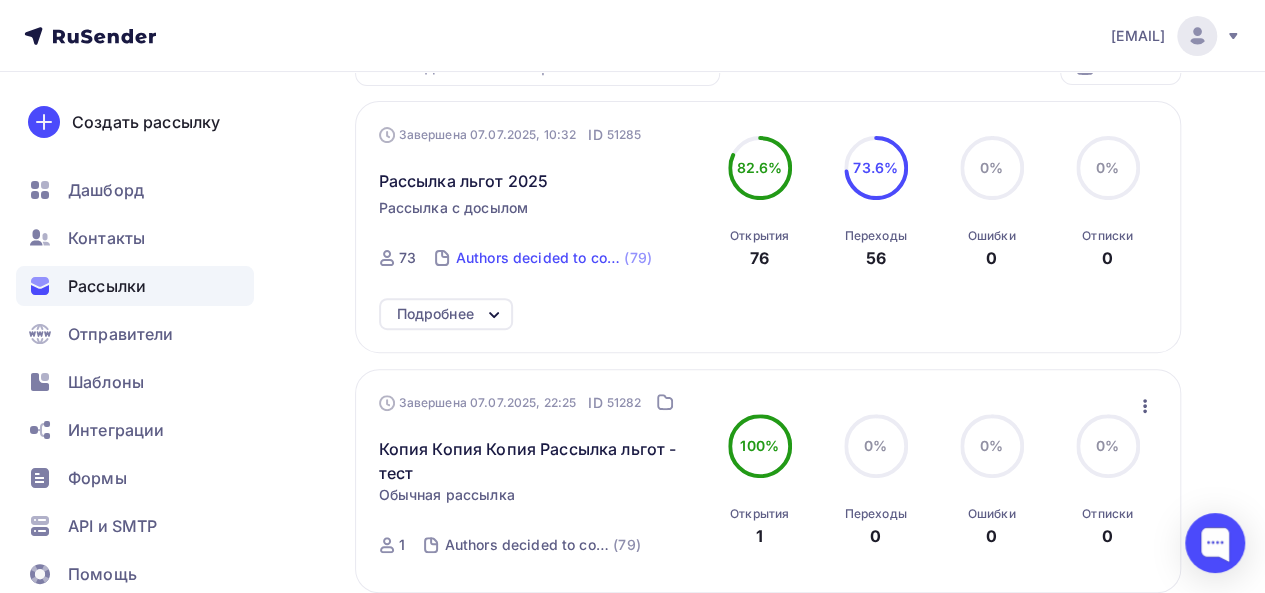 scroll, scrollTop: 206, scrollLeft: 0, axis: vertical 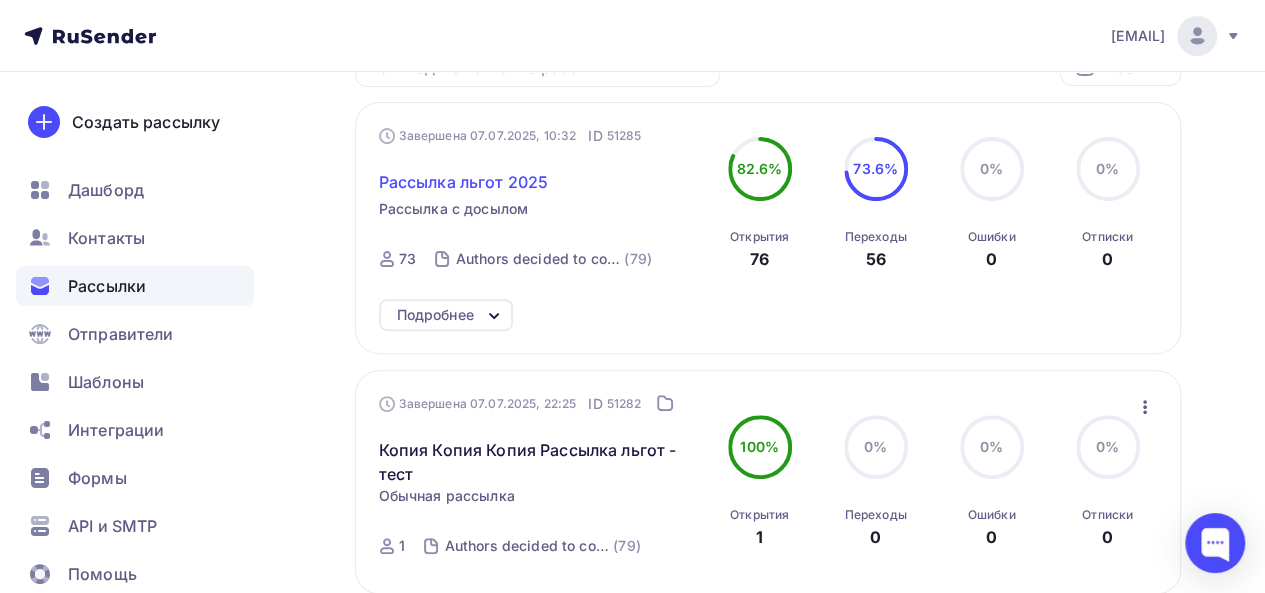 click on "Рассылка льгот 2025" at bounding box center (464, 182) 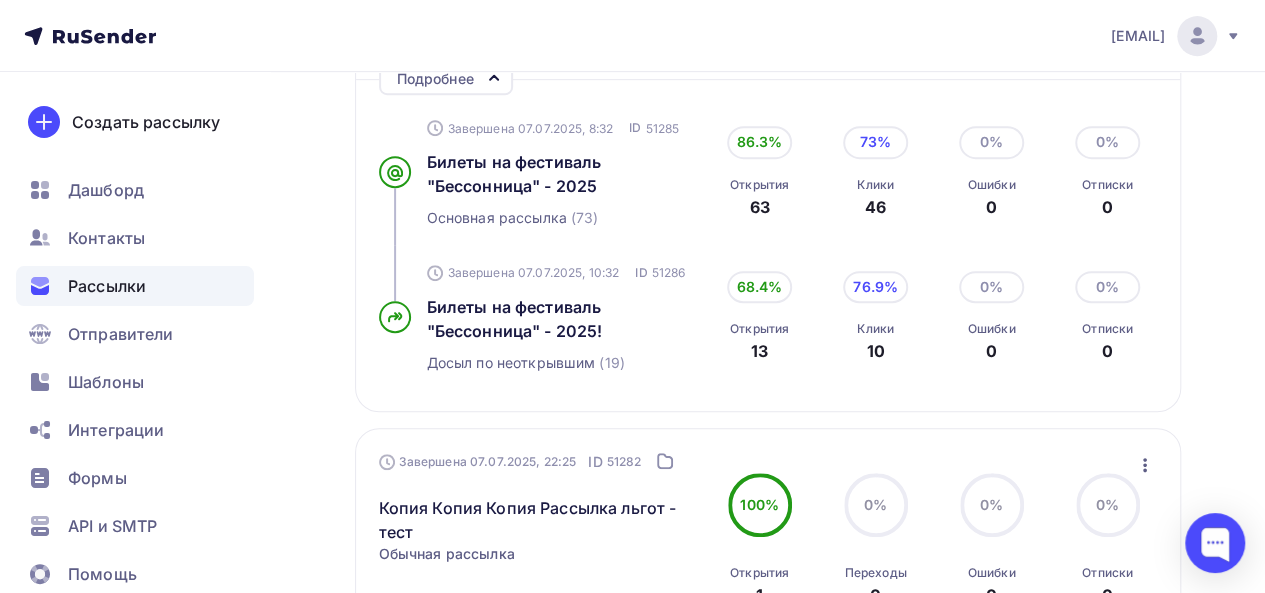 scroll, scrollTop: 456, scrollLeft: 0, axis: vertical 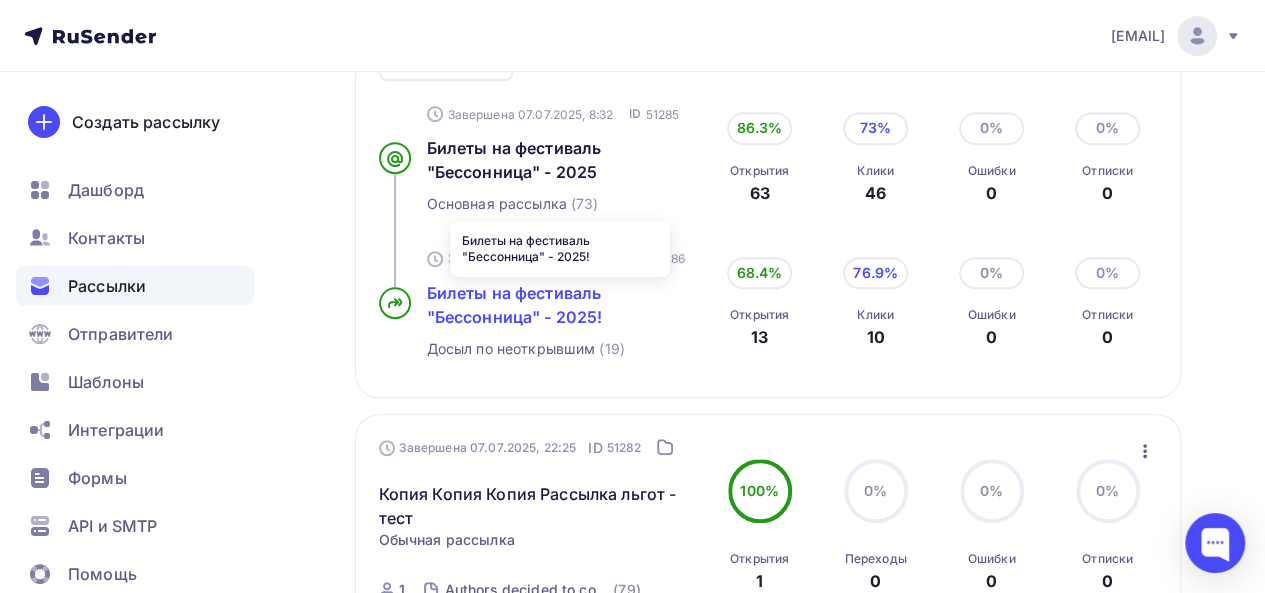 click on "Билеты на фестиваль "Бессонница" - 2025!" at bounding box center (515, 305) 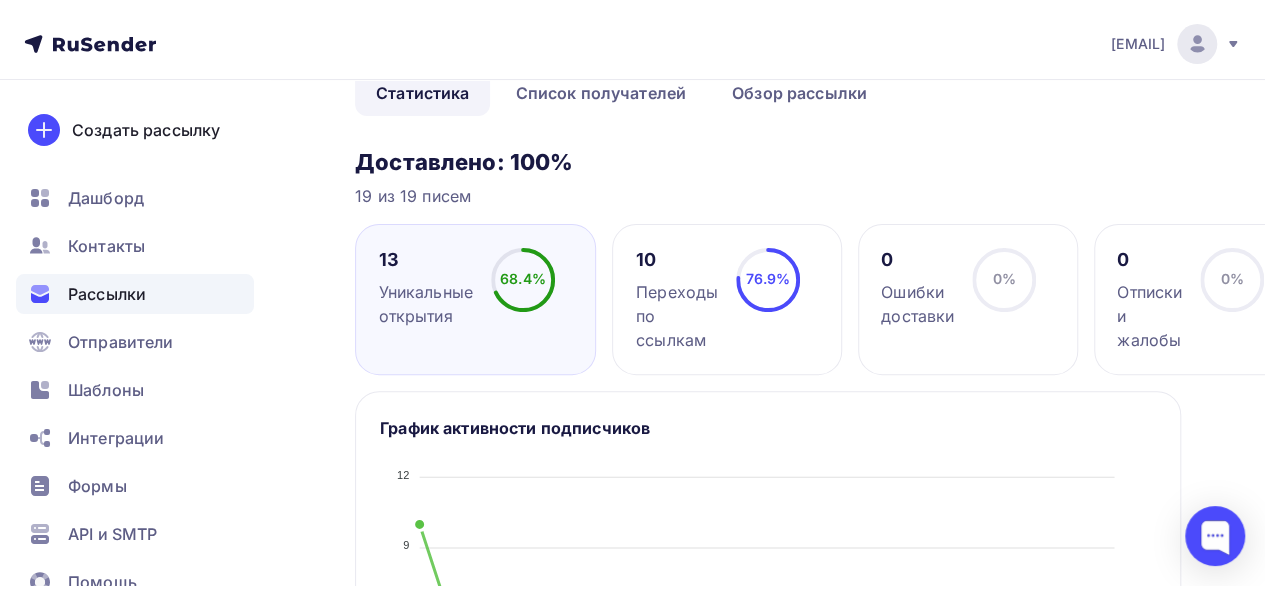 scroll, scrollTop: 0, scrollLeft: 0, axis: both 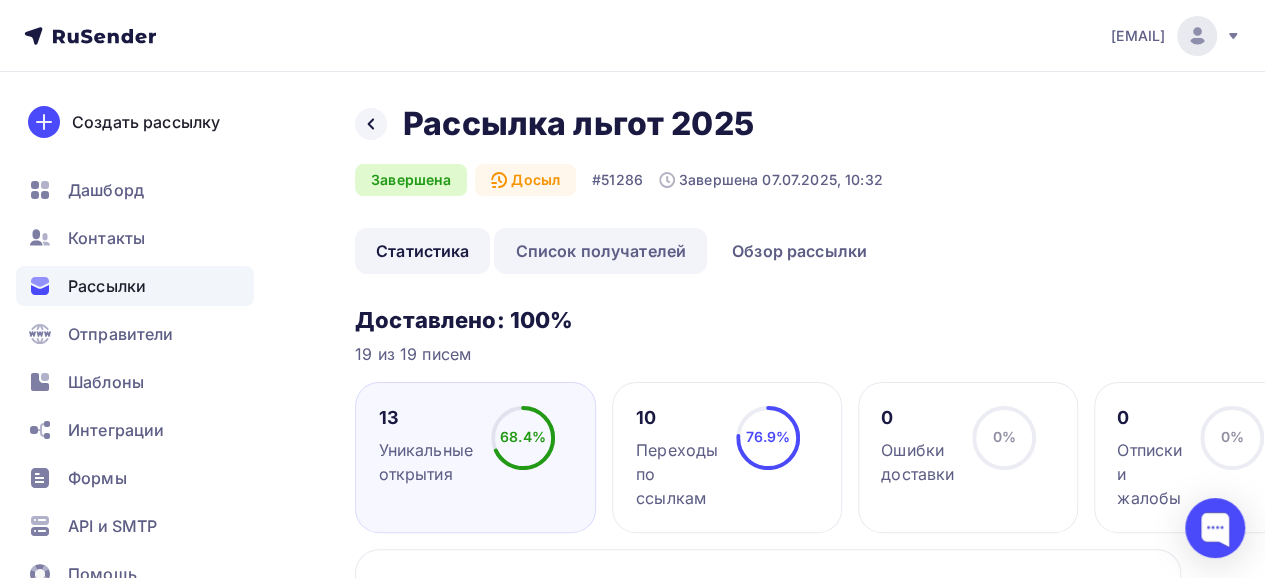 click on "Список получателей" at bounding box center (600, 251) 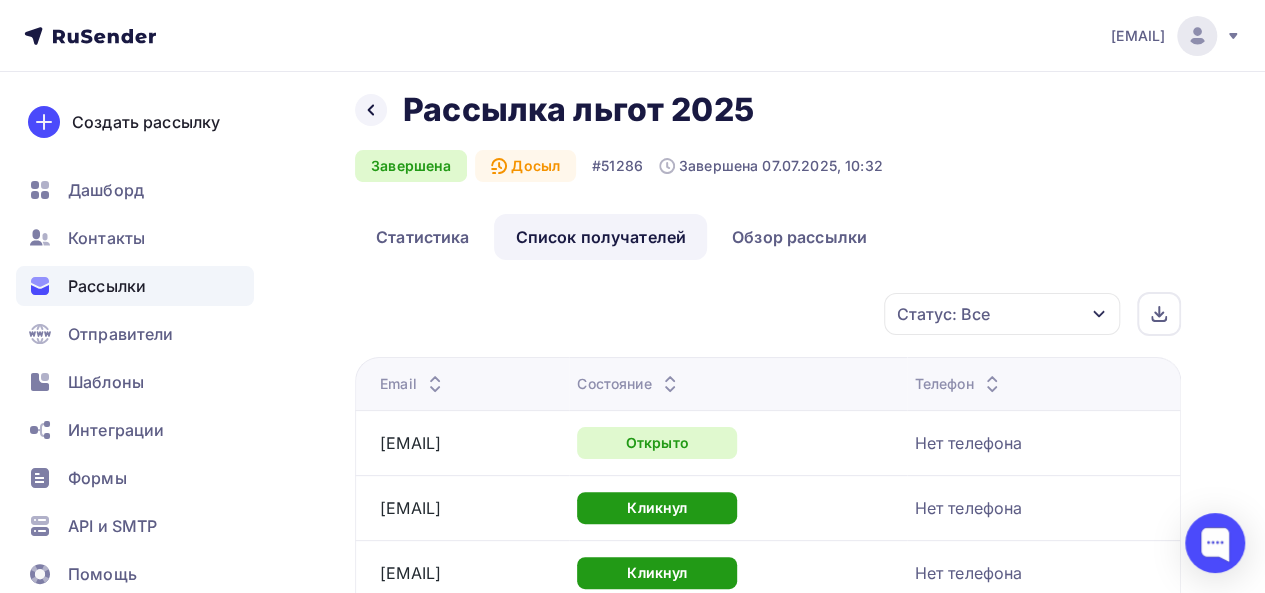 scroll, scrollTop: 0, scrollLeft: 0, axis: both 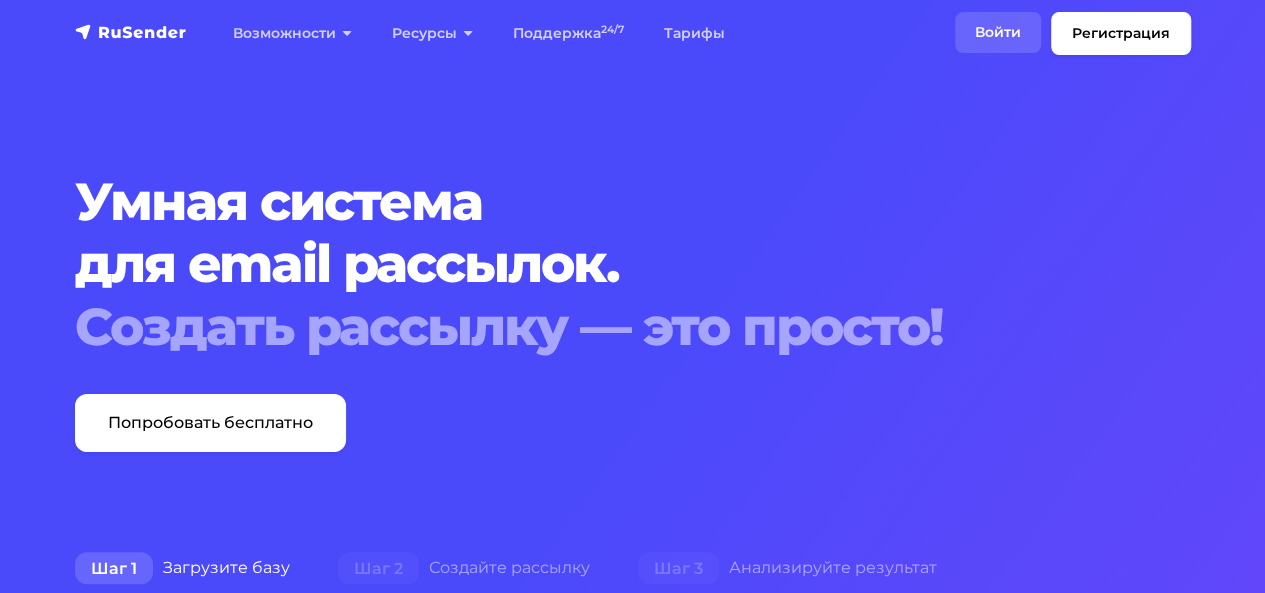 click on "Войти" at bounding box center (998, 32) 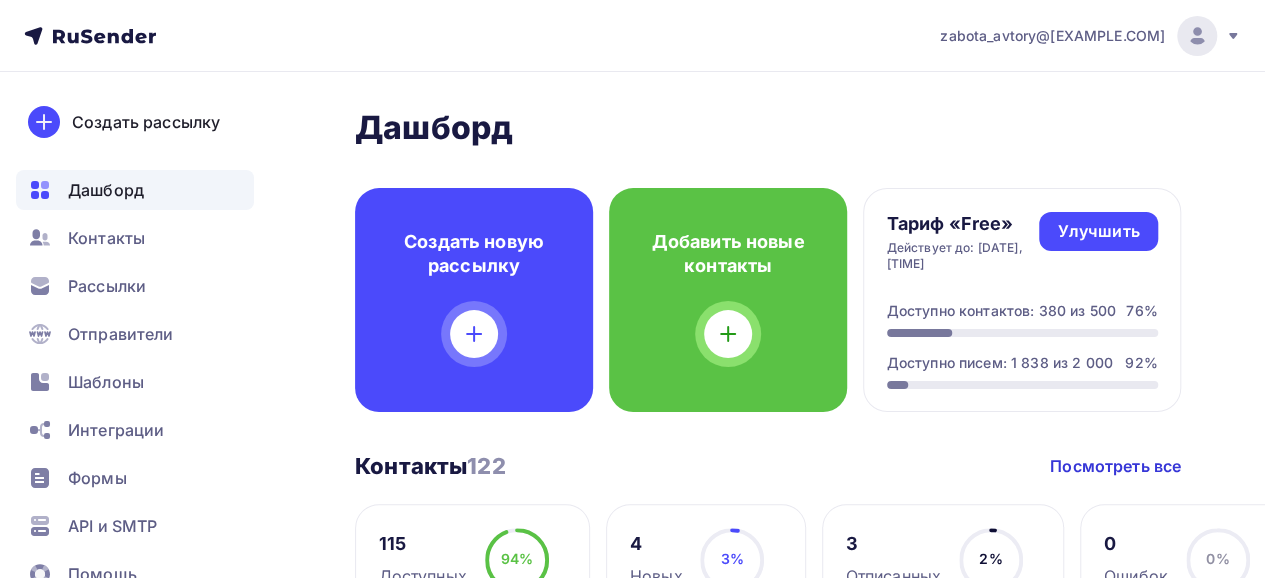 scroll, scrollTop: 479, scrollLeft: 0, axis: vertical 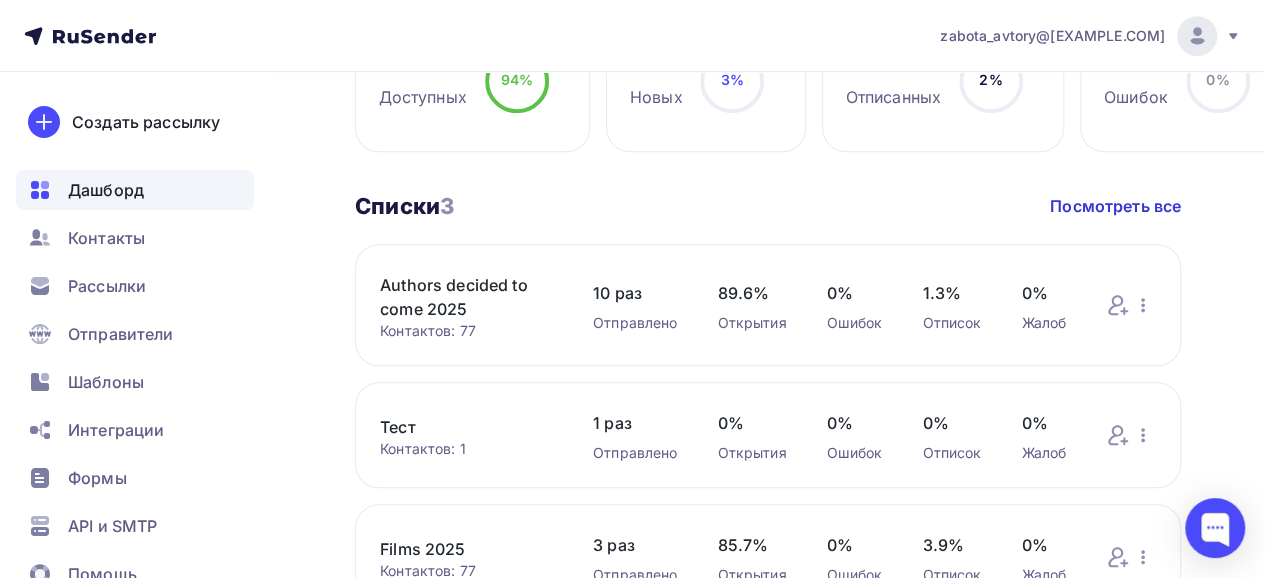 click on "Authors decided to come 2025" at bounding box center [466, 297] 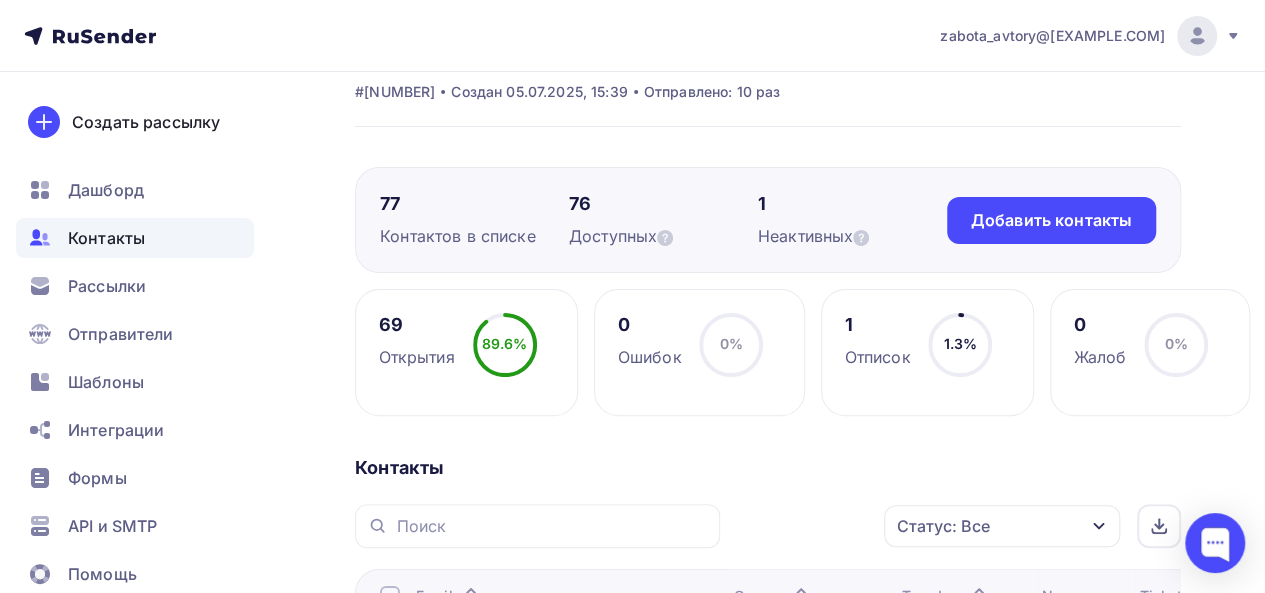 scroll, scrollTop: 81, scrollLeft: 0, axis: vertical 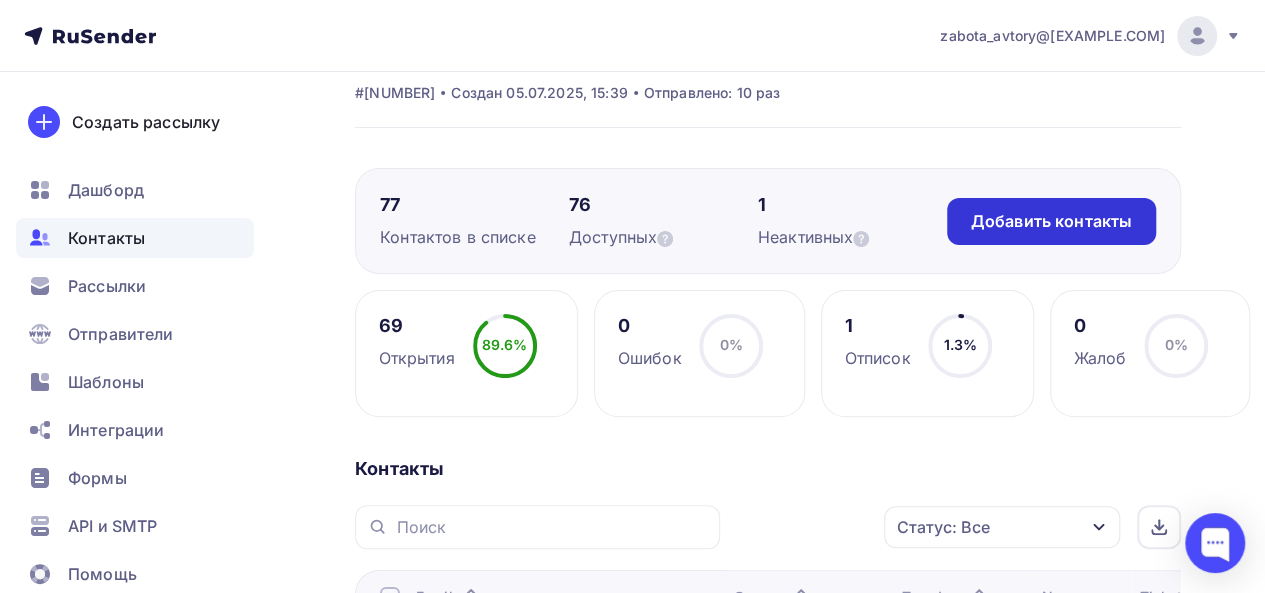 click on "Добавить контакты" at bounding box center [1051, 221] 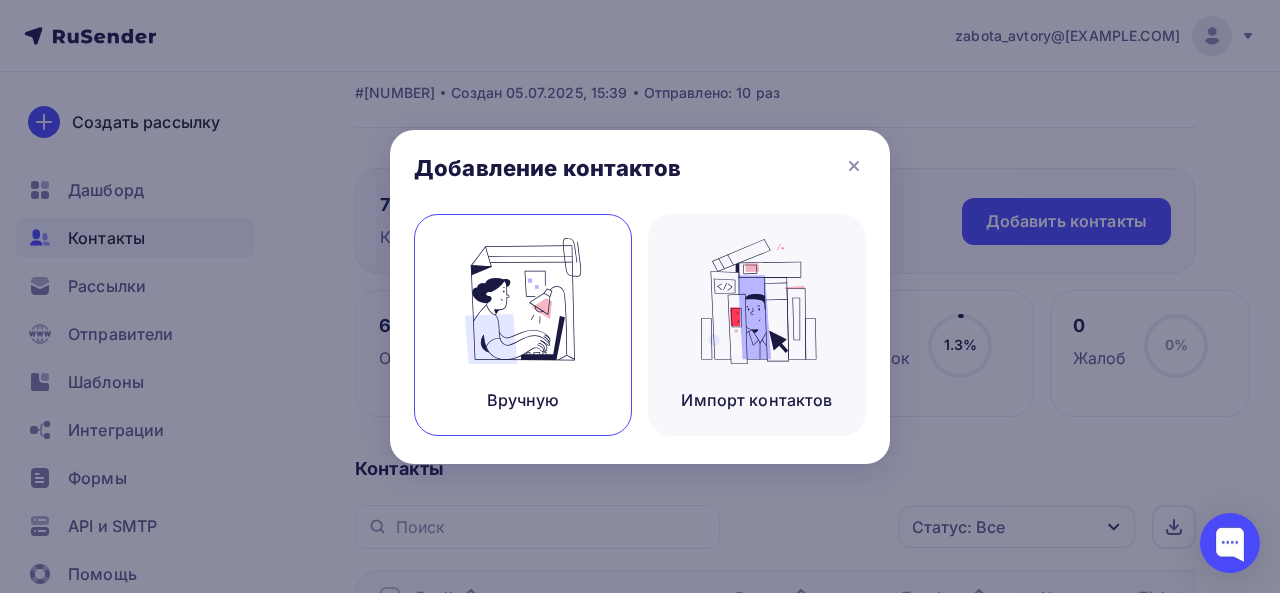 click at bounding box center [523, 301] 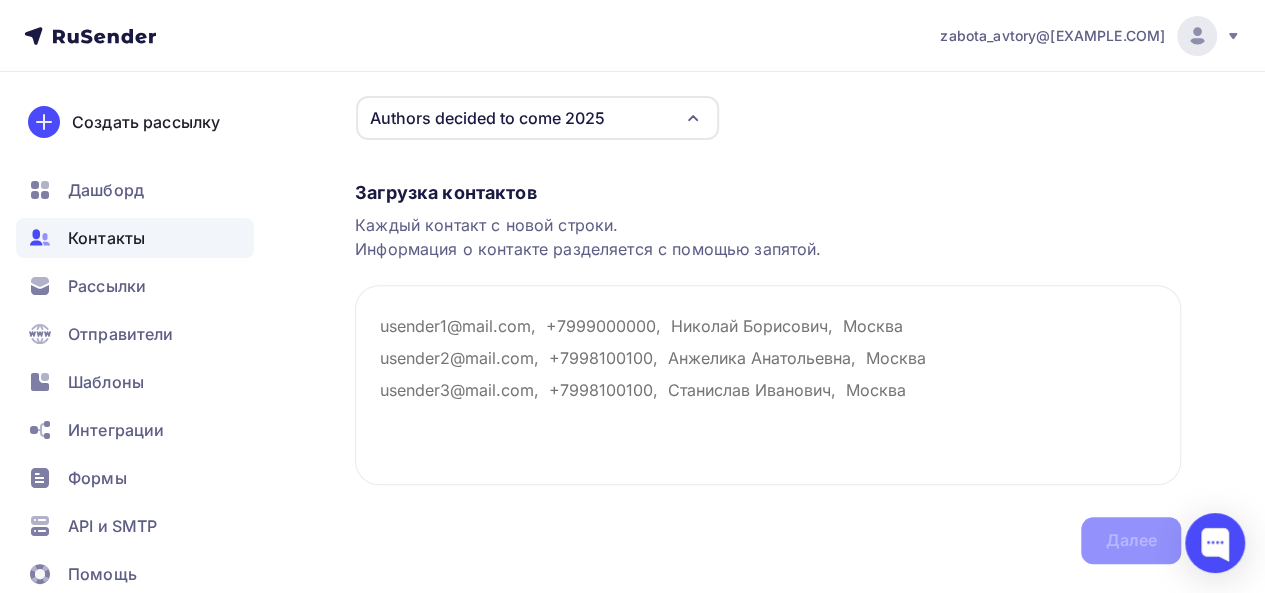 scroll, scrollTop: 237, scrollLeft: 0, axis: vertical 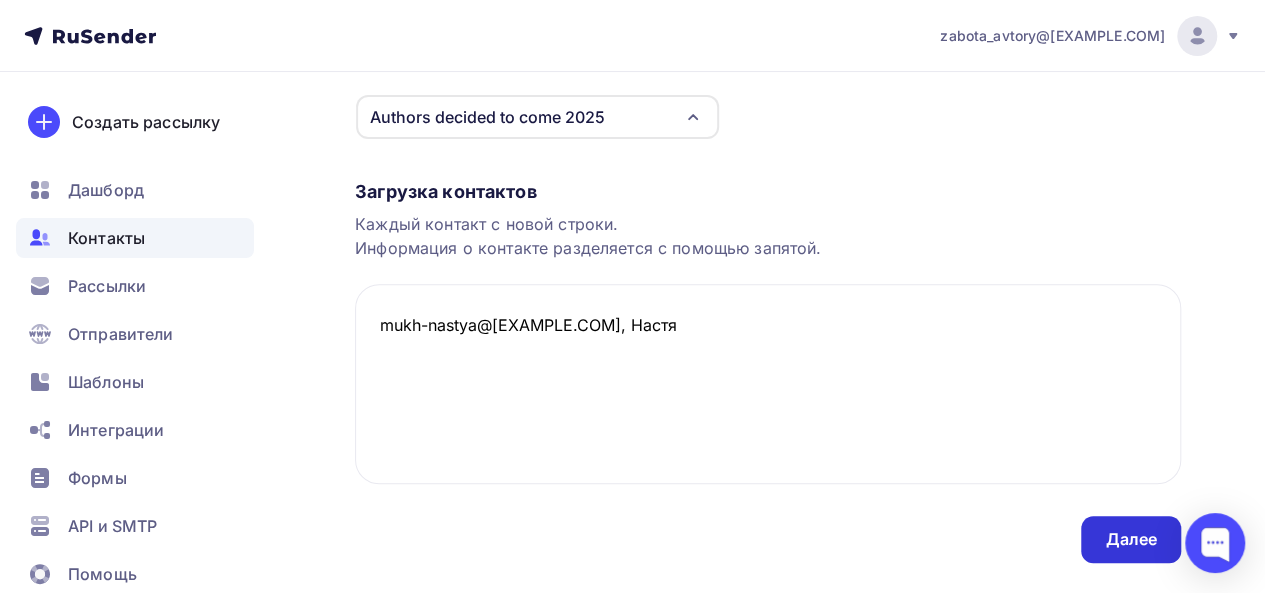 type on "mukh-nastya@[EXAMPLE.COM], Настя" 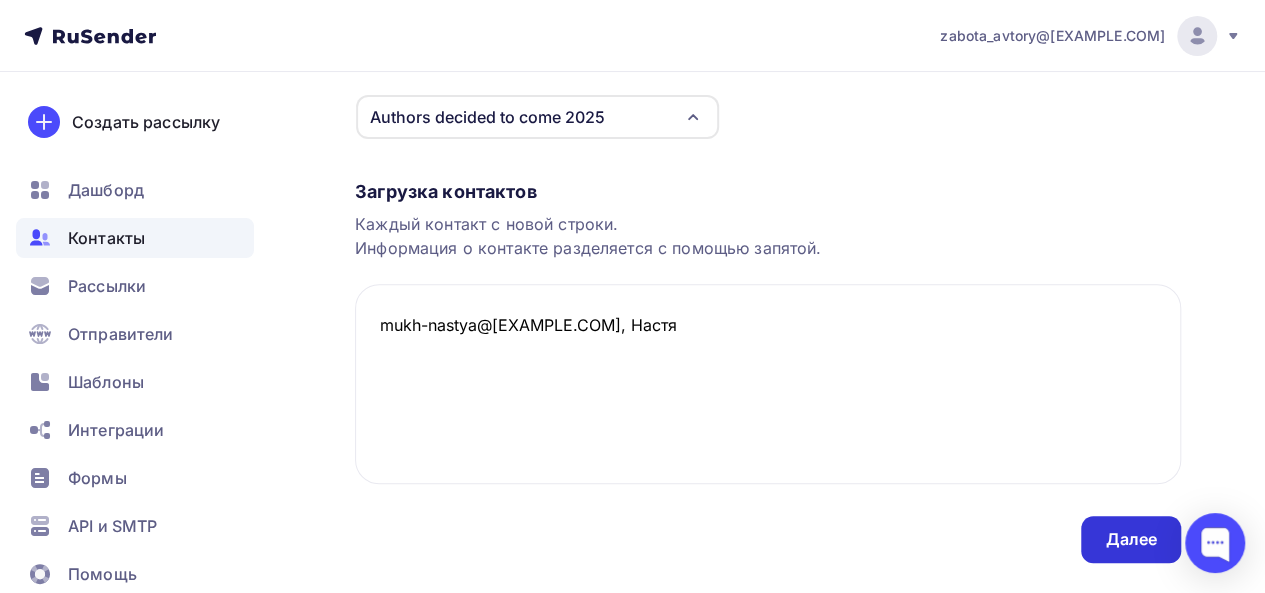 click on "Далее" at bounding box center (1131, 539) 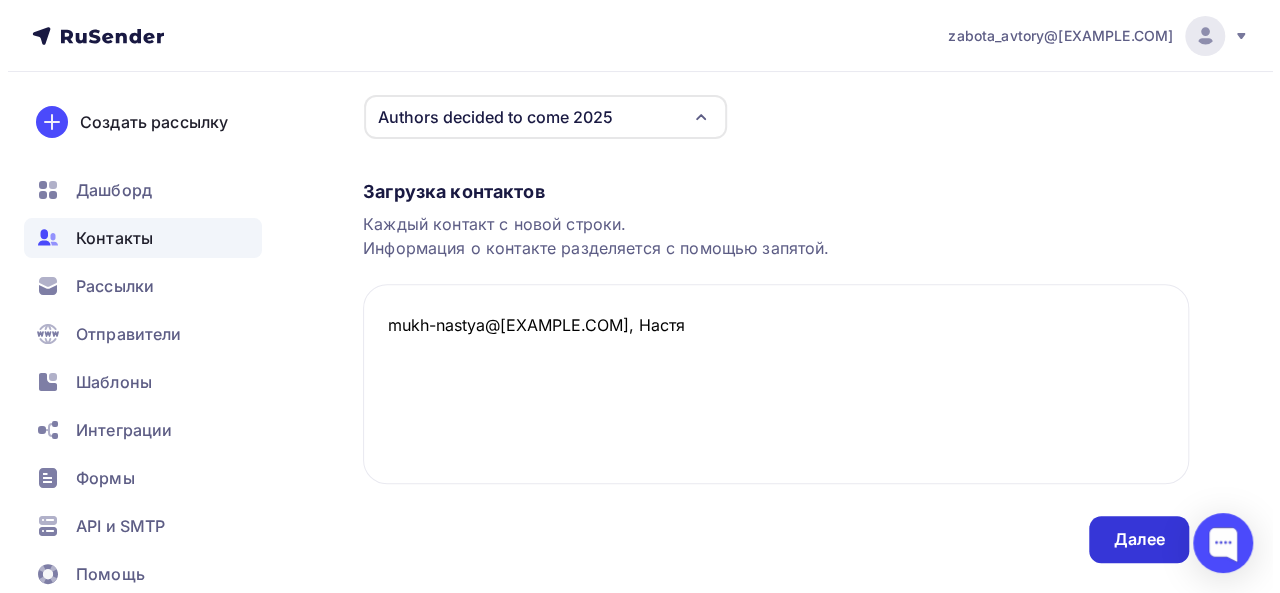 scroll, scrollTop: 0, scrollLeft: 0, axis: both 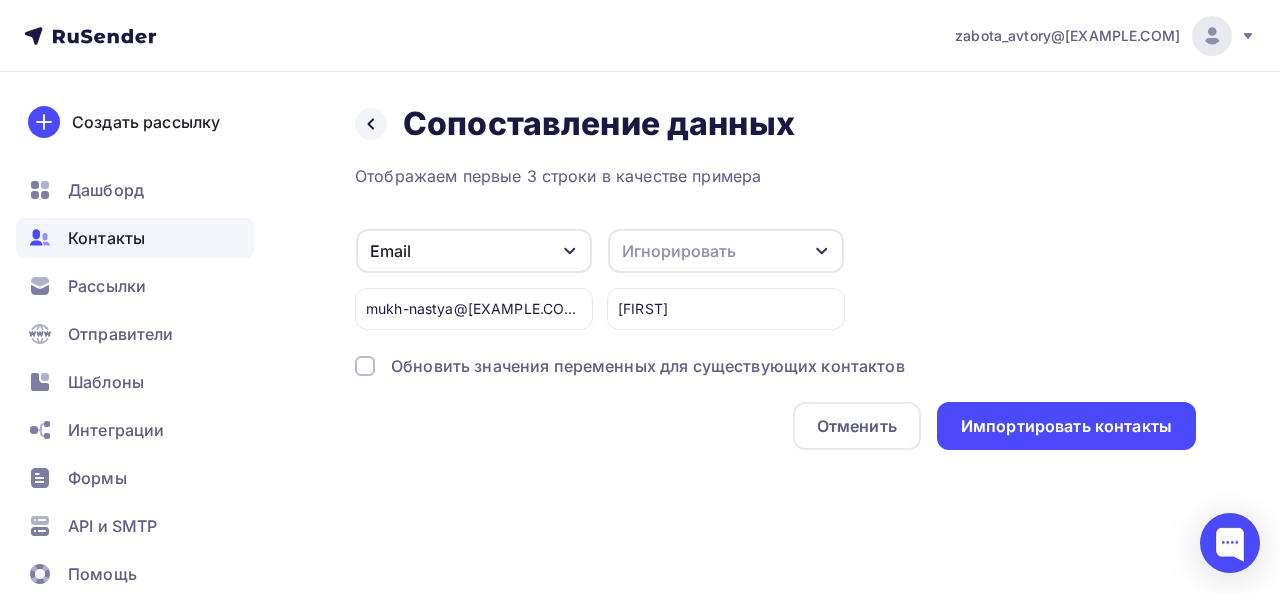click on "Игнорировать" at bounding box center (679, 251) 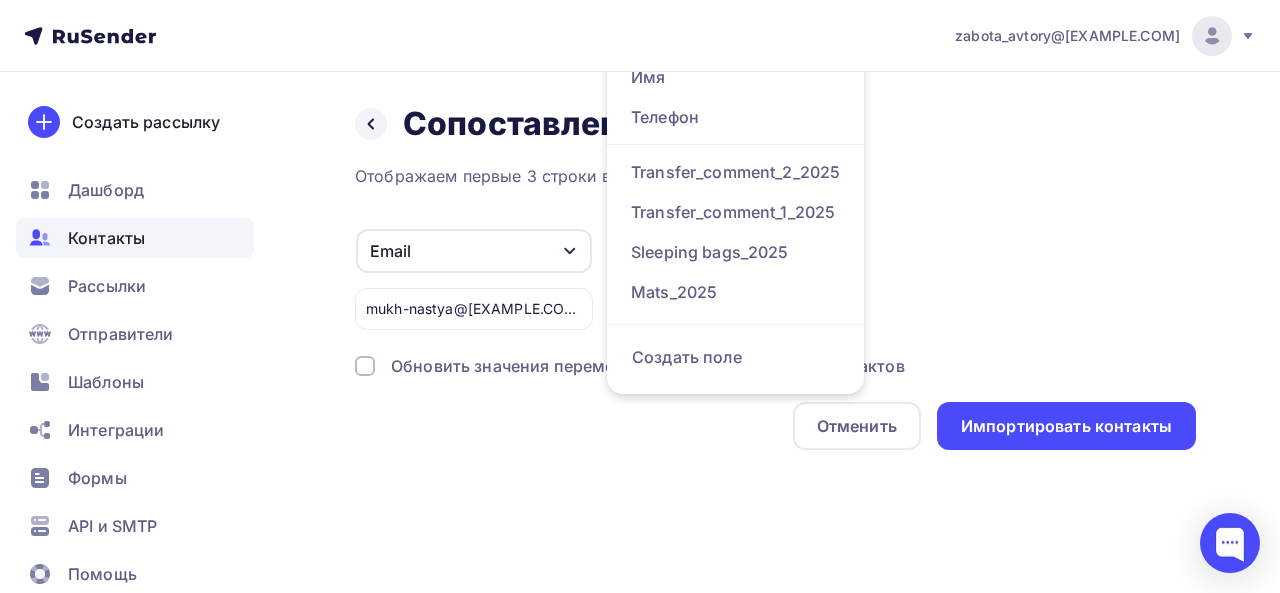 scroll, scrollTop: 170, scrollLeft: 0, axis: vertical 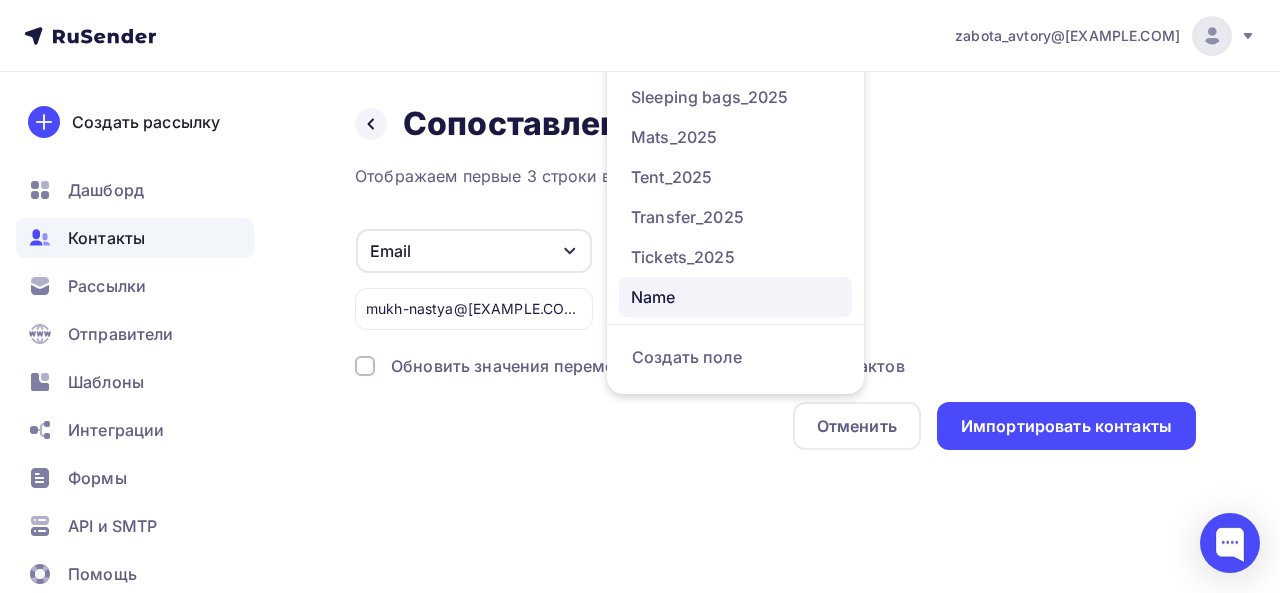 click on "Name" at bounding box center (735, 297) 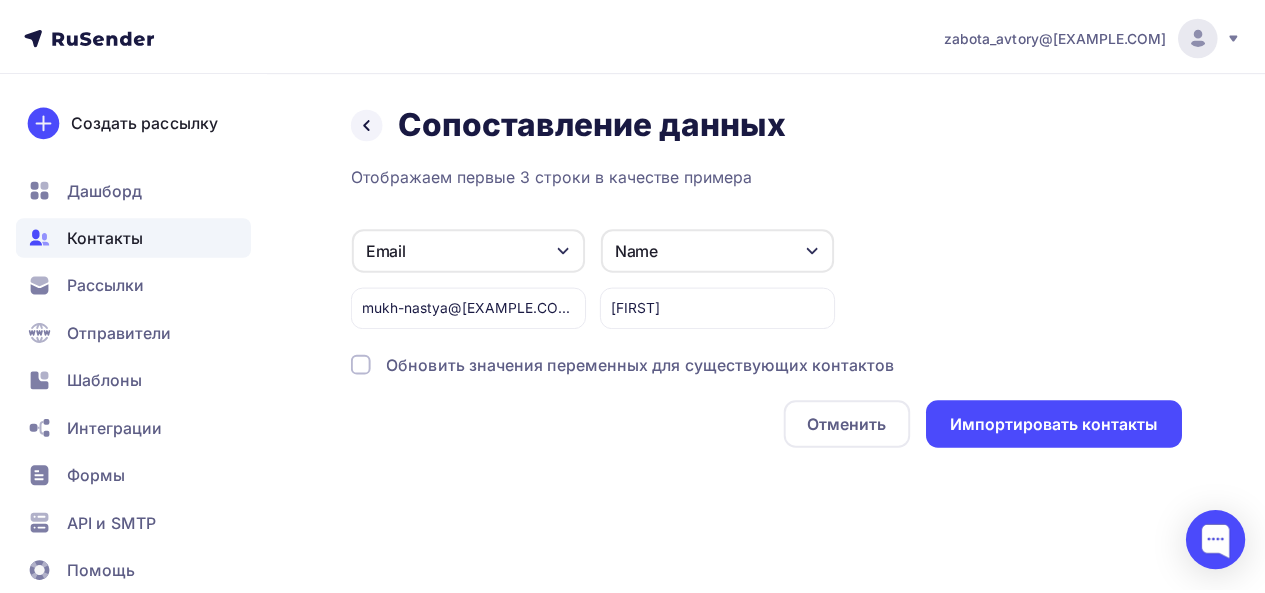 scroll, scrollTop: 0, scrollLeft: 0, axis: both 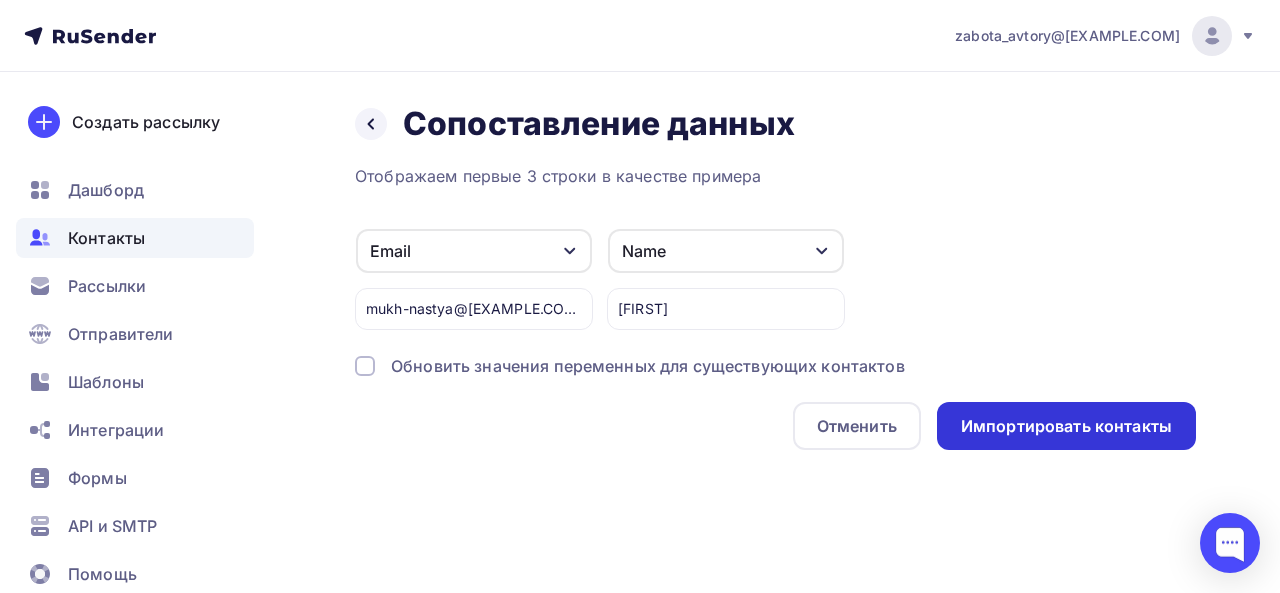 click on "Импортировать контакты" at bounding box center (1066, 426) 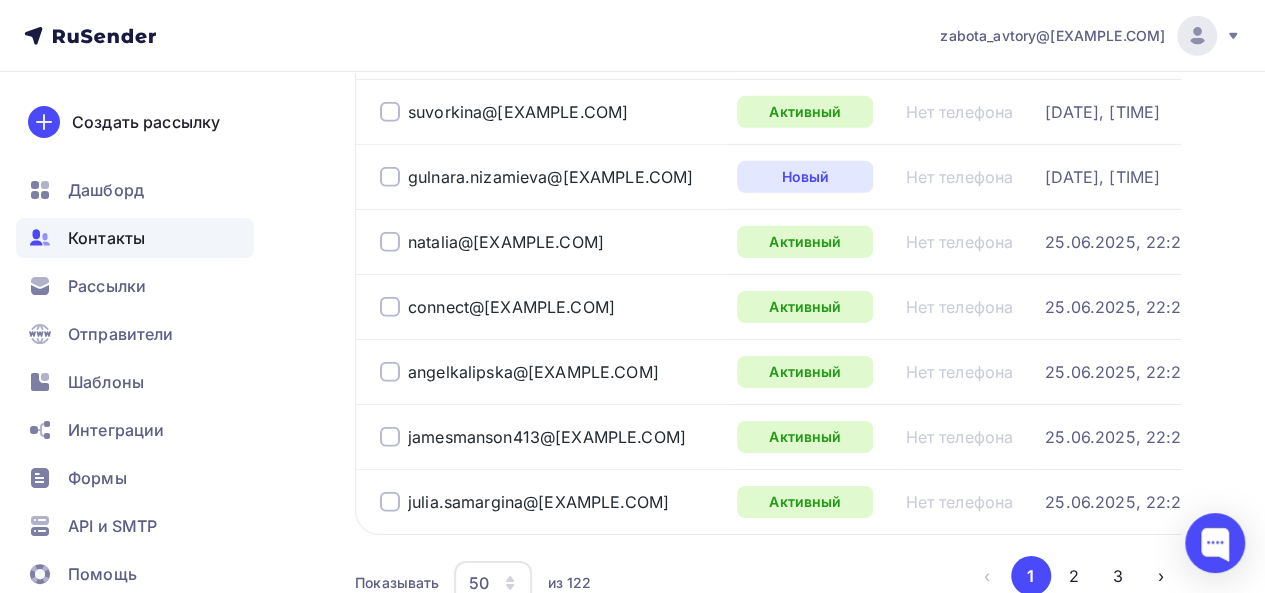 scroll, scrollTop: 3110, scrollLeft: 0, axis: vertical 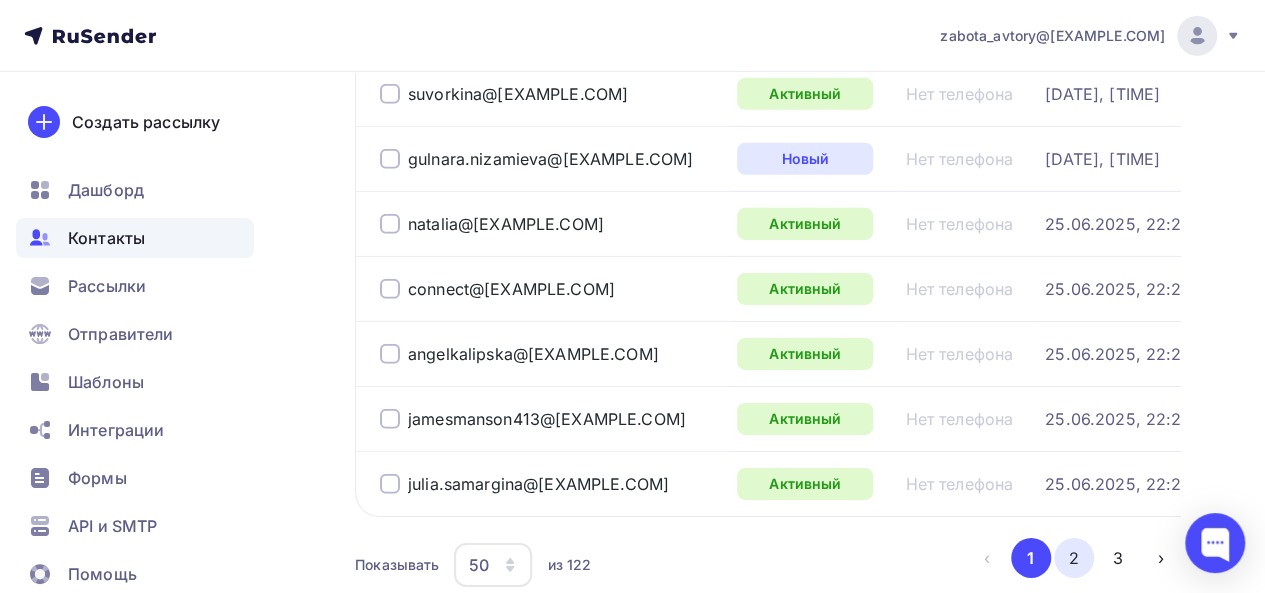 click on "2" at bounding box center (1074, 558) 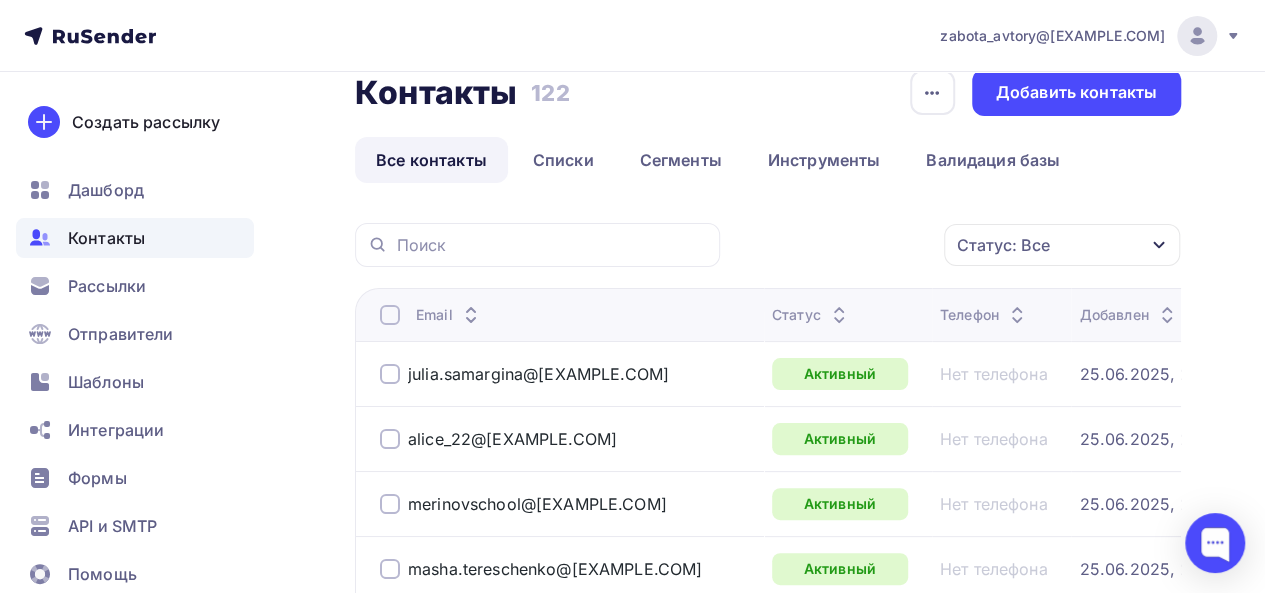 scroll, scrollTop: 0, scrollLeft: 0, axis: both 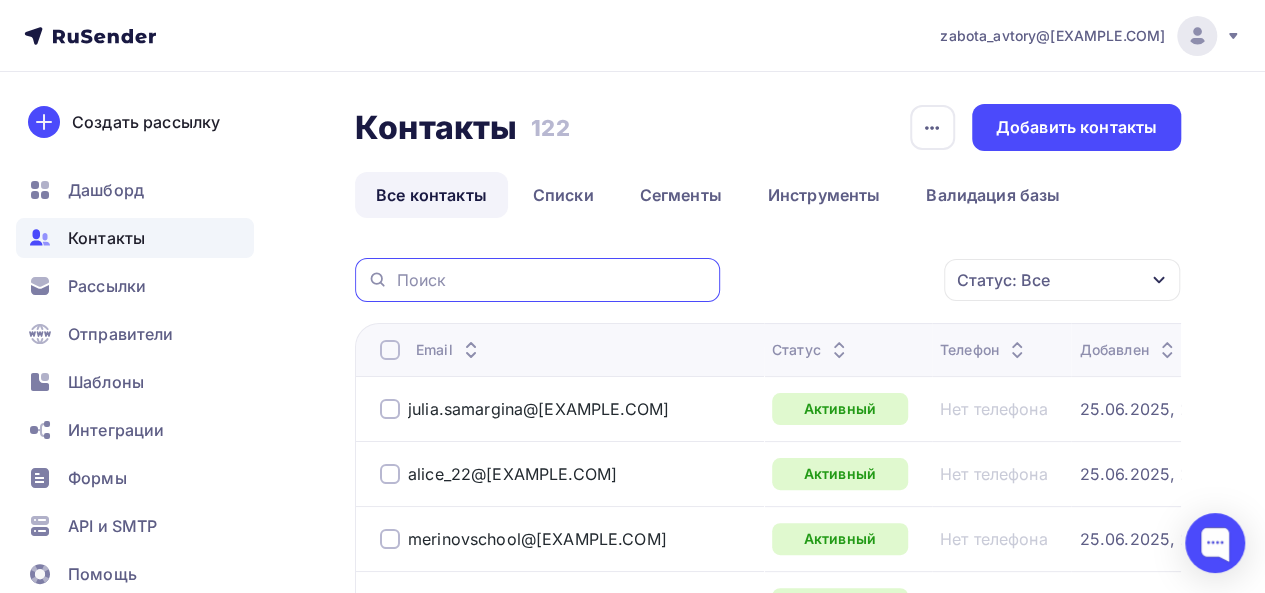 click at bounding box center [552, 280] 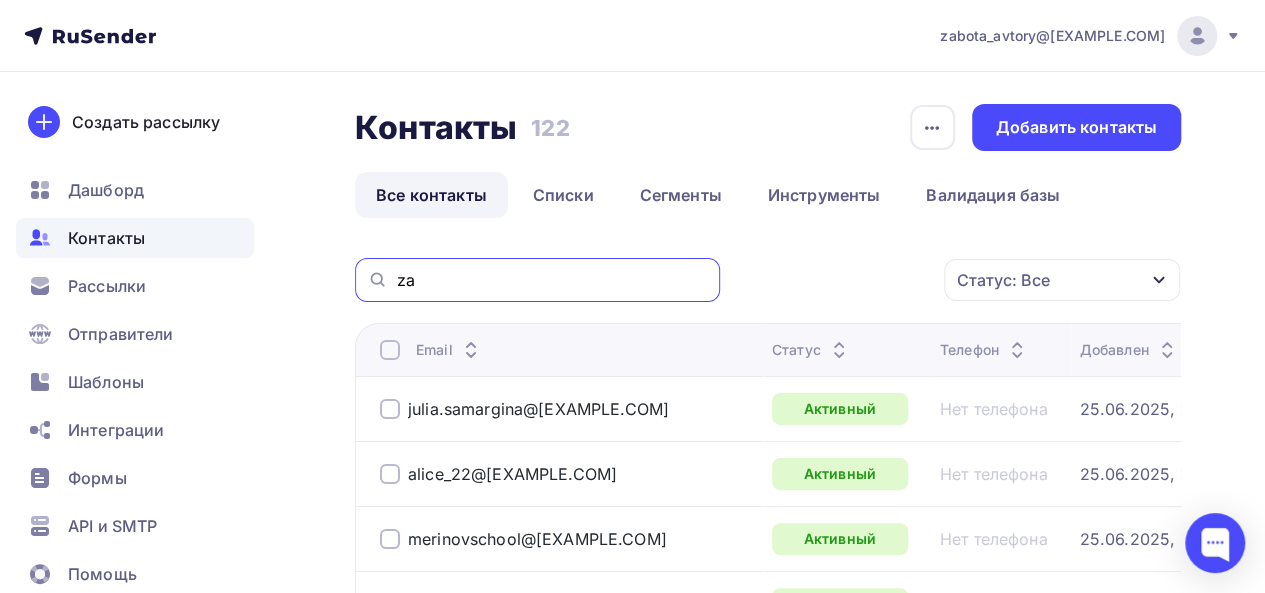 type on "z" 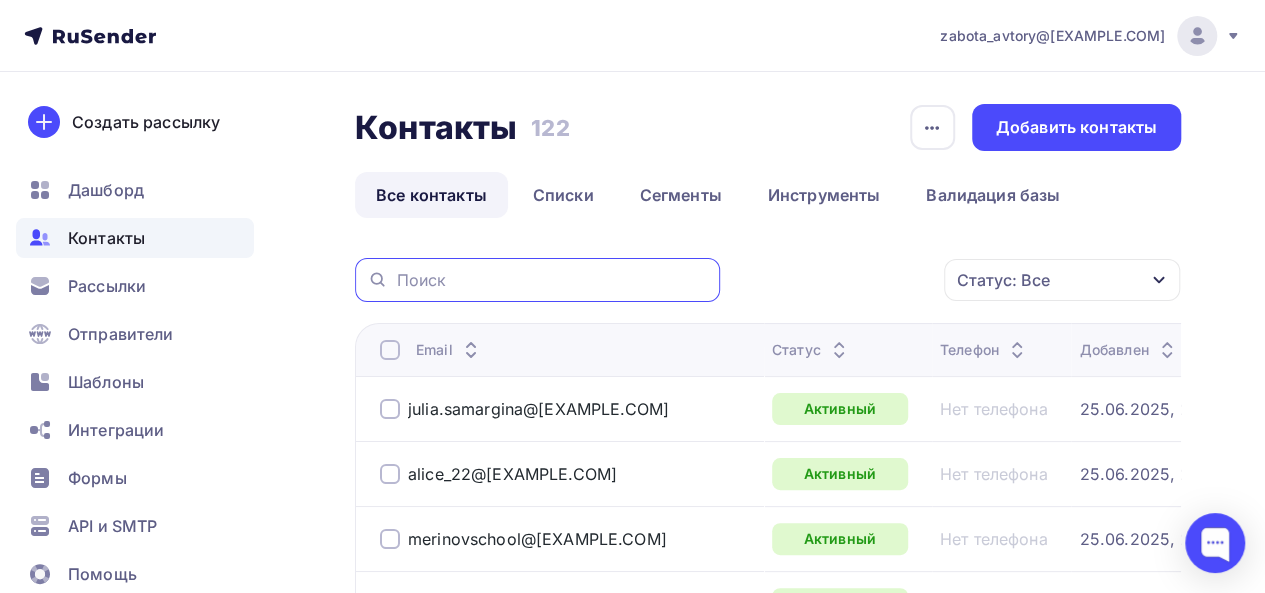 paste on "dzaporozhin@[EXAMPLE.COM]" 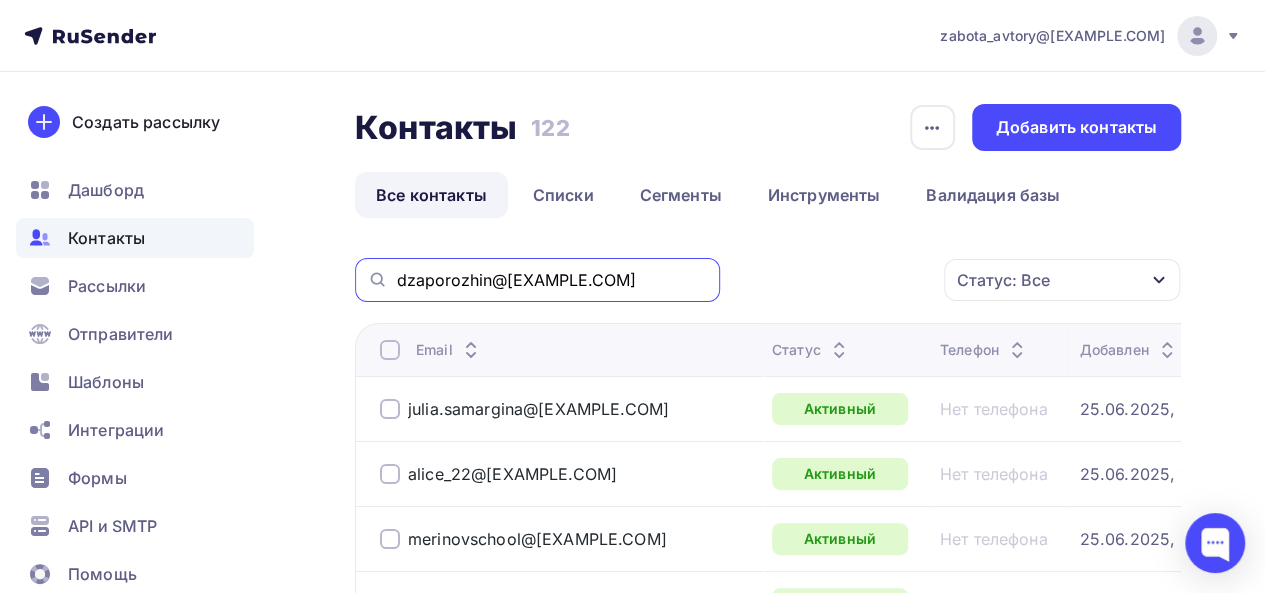 type on "dzaporozhin@[EXAMPLE.COM]" 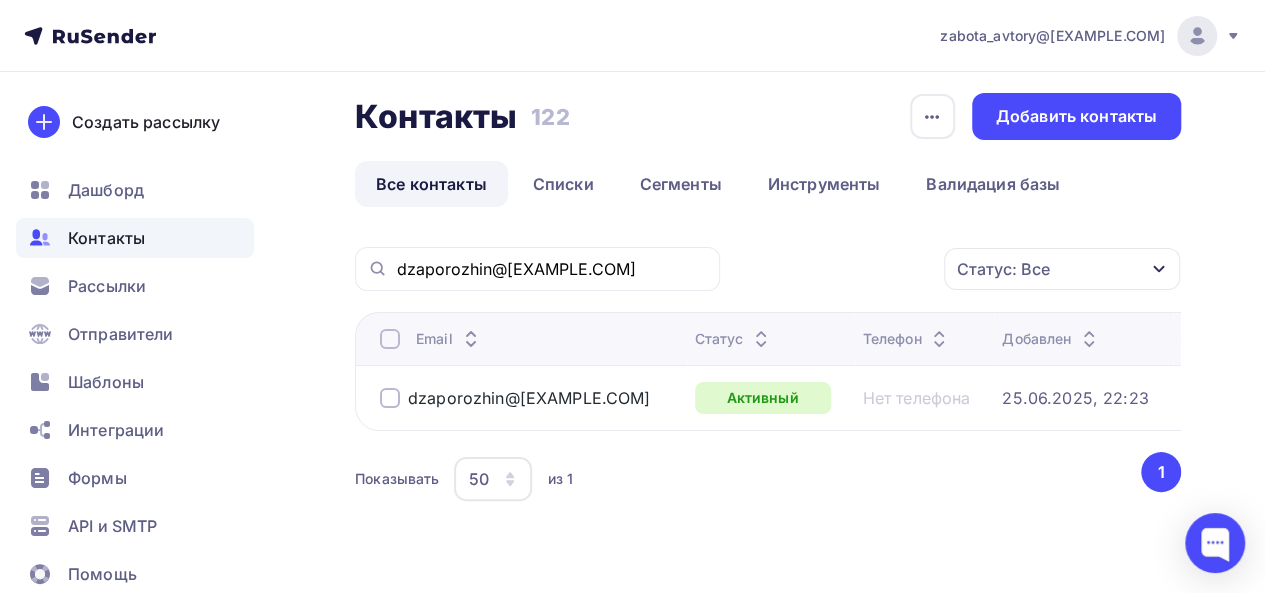 scroll, scrollTop: 12, scrollLeft: 0, axis: vertical 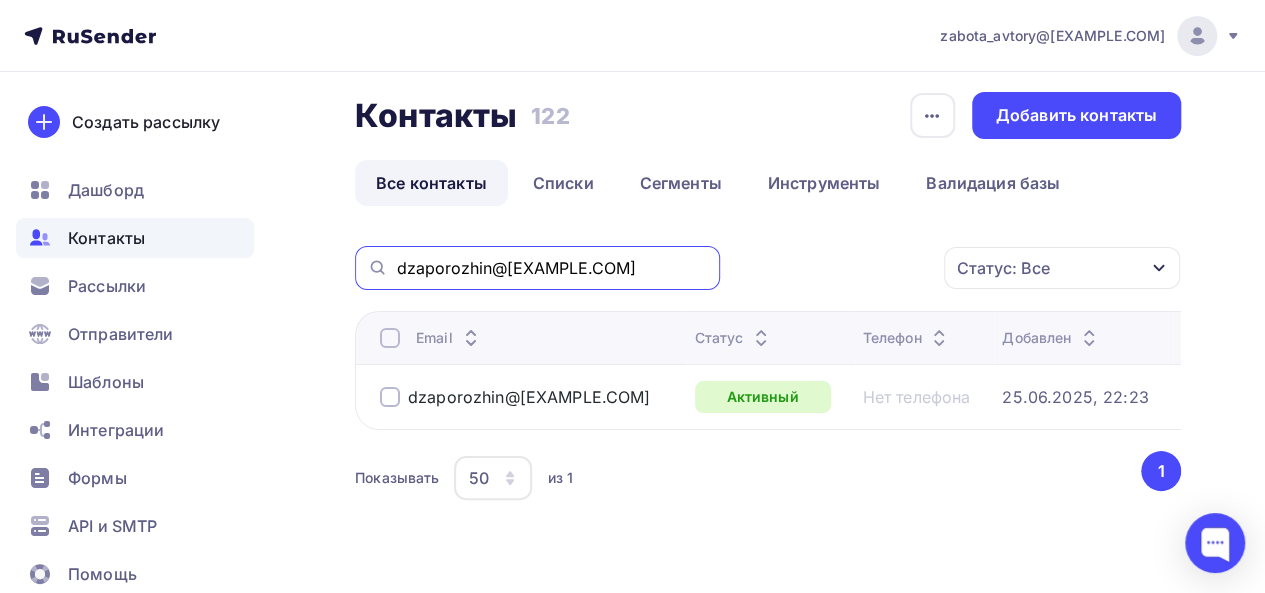 click on "dzaporozhin@[EXAMPLE.COM]" at bounding box center (552, 268) 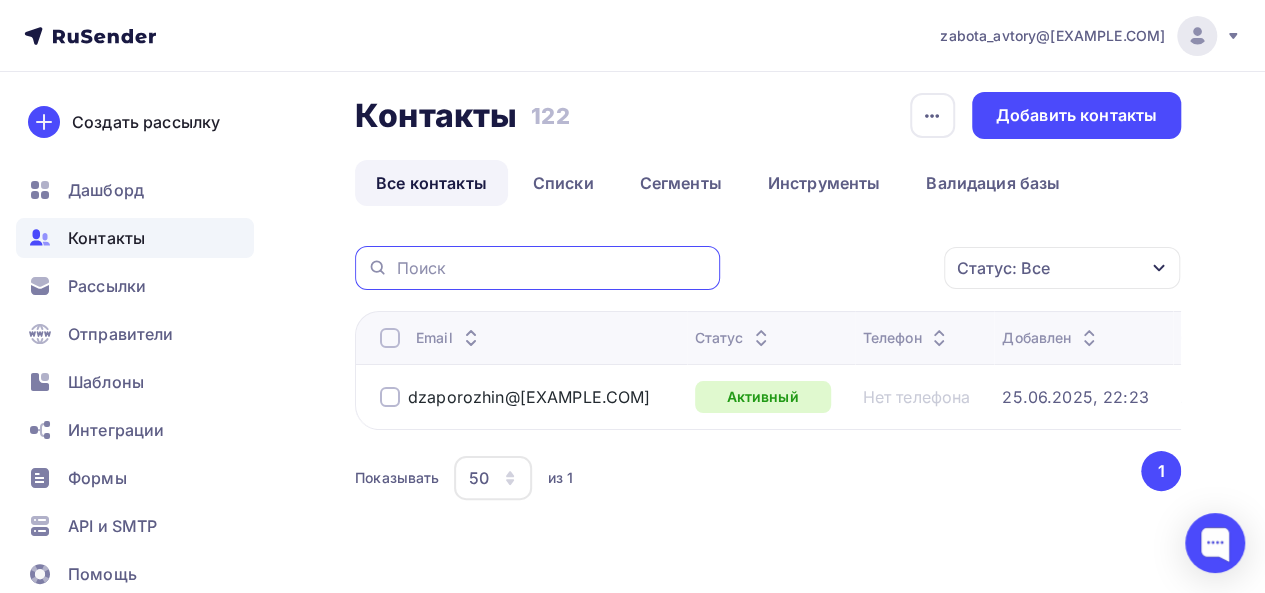 type 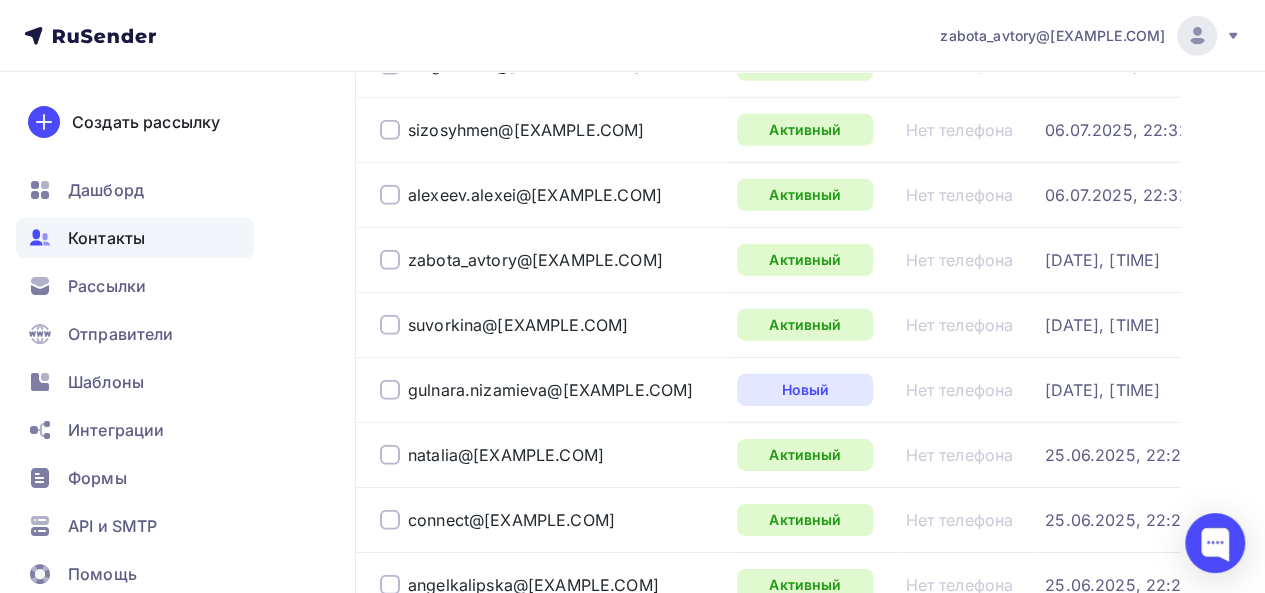 scroll, scrollTop: 2953, scrollLeft: 0, axis: vertical 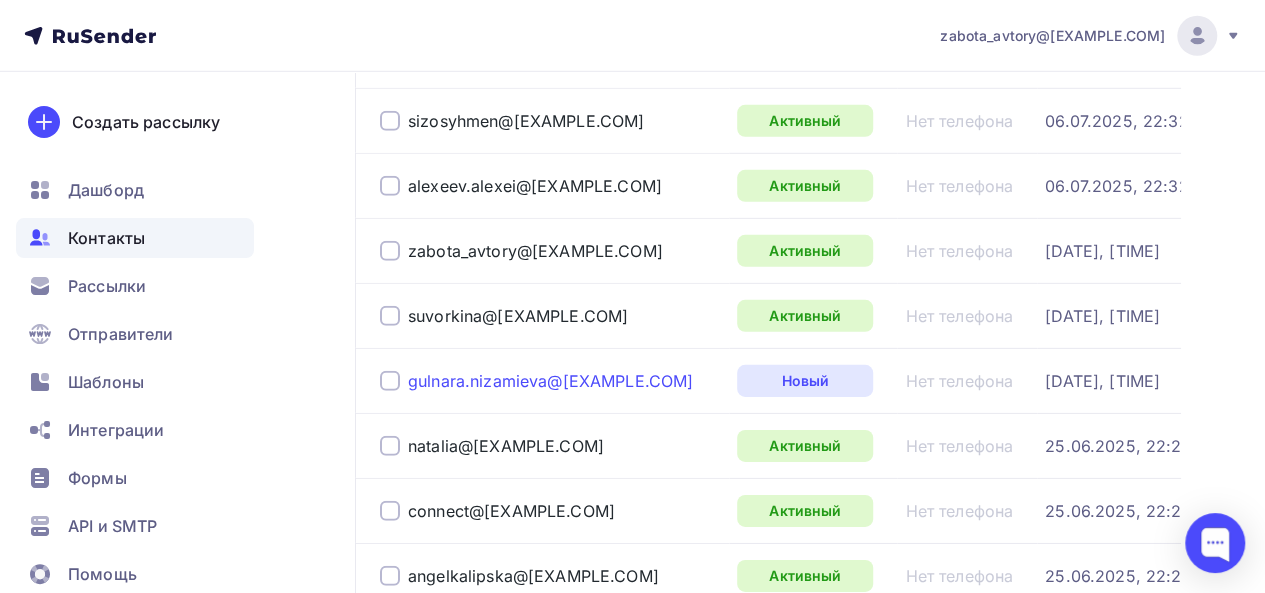 click on "gulnara.nizamieva@[EXAMPLE.COM]" at bounding box center [550, 381] 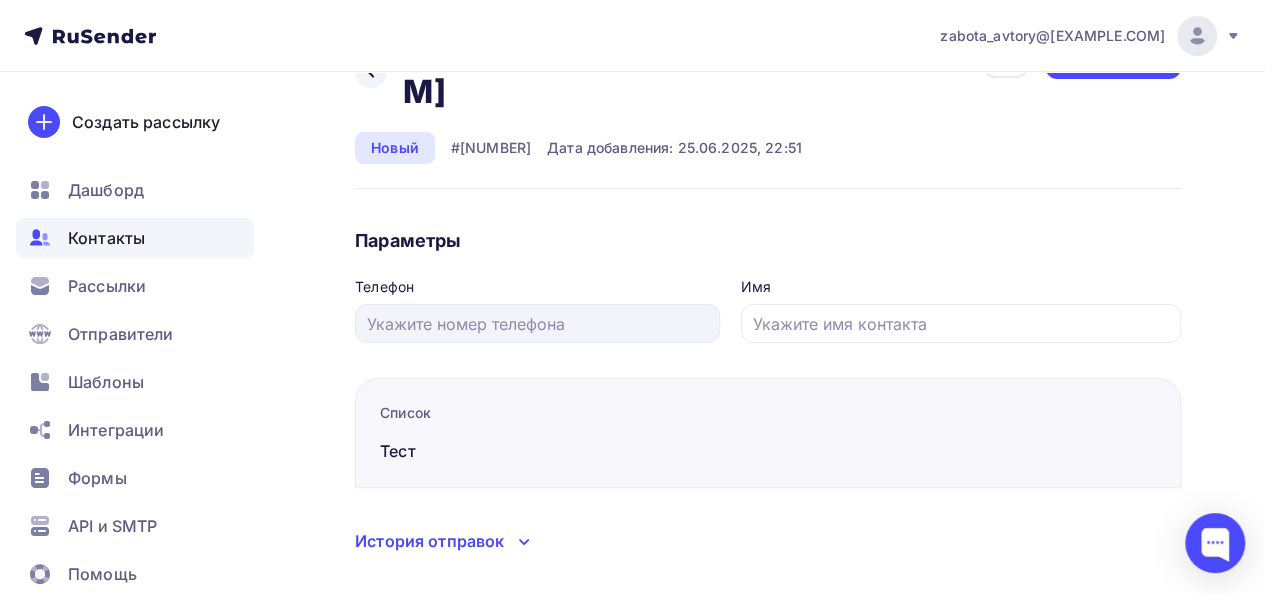scroll, scrollTop: 0, scrollLeft: 0, axis: both 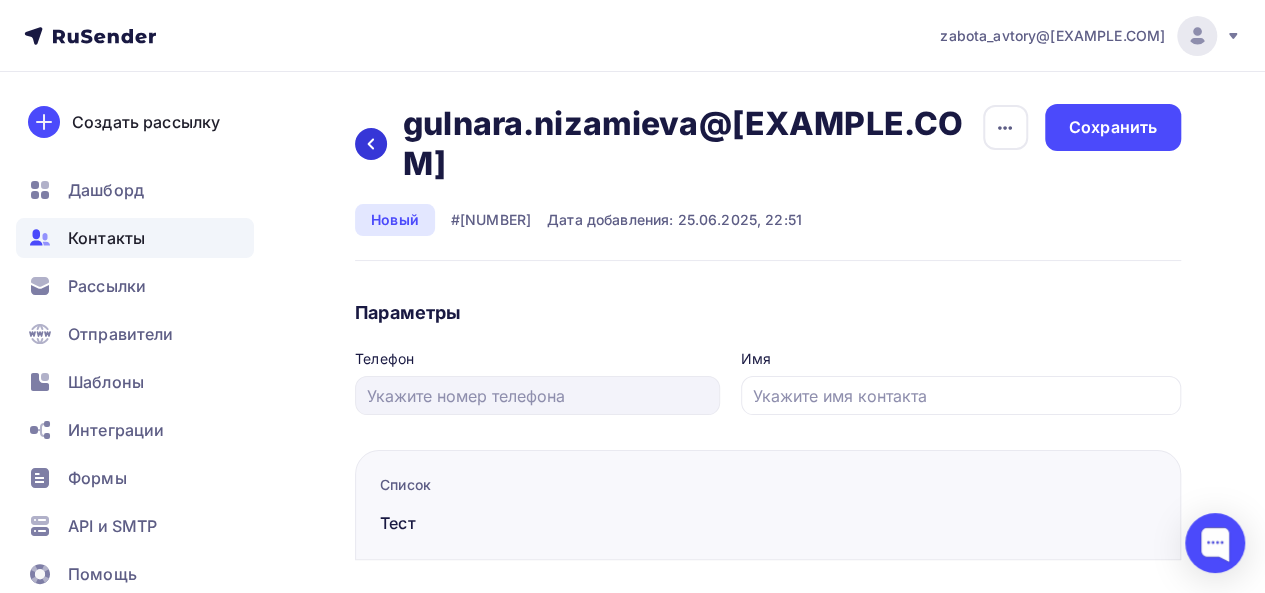 click 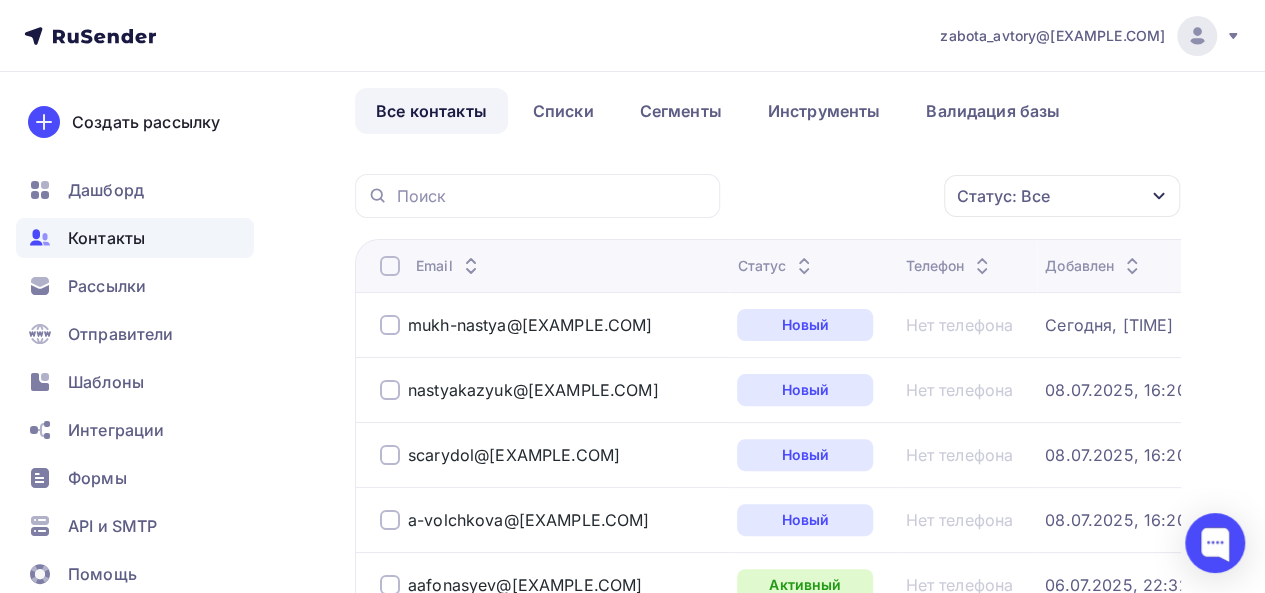 scroll, scrollTop: 122, scrollLeft: 0, axis: vertical 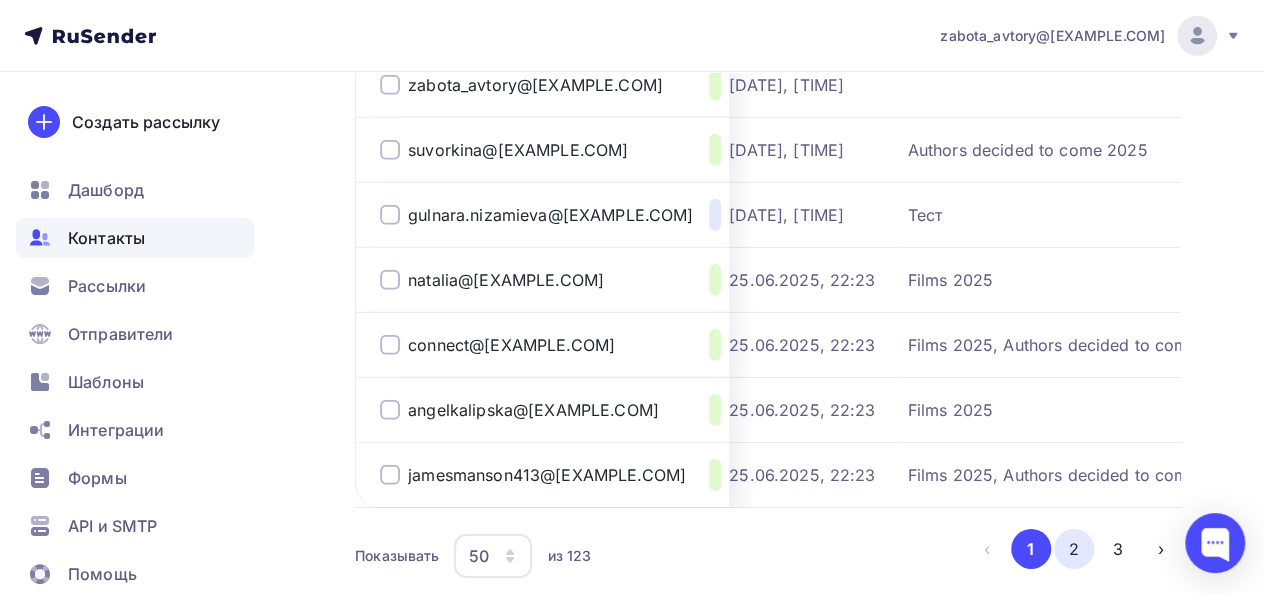 click on "2" at bounding box center [1074, 549] 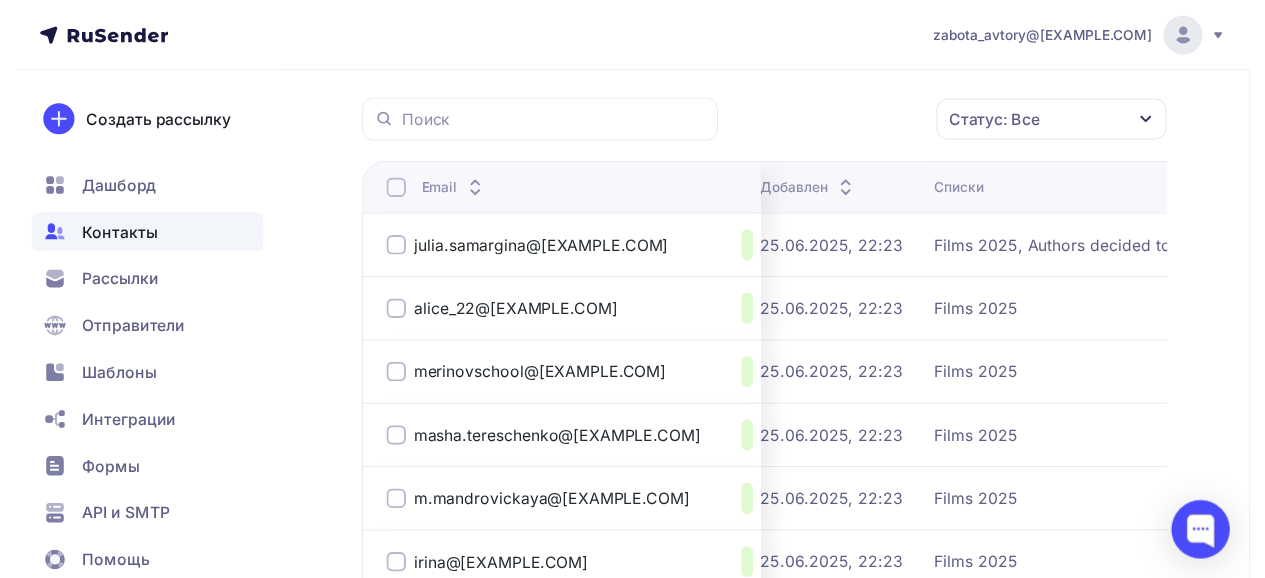 scroll, scrollTop: 0, scrollLeft: 0, axis: both 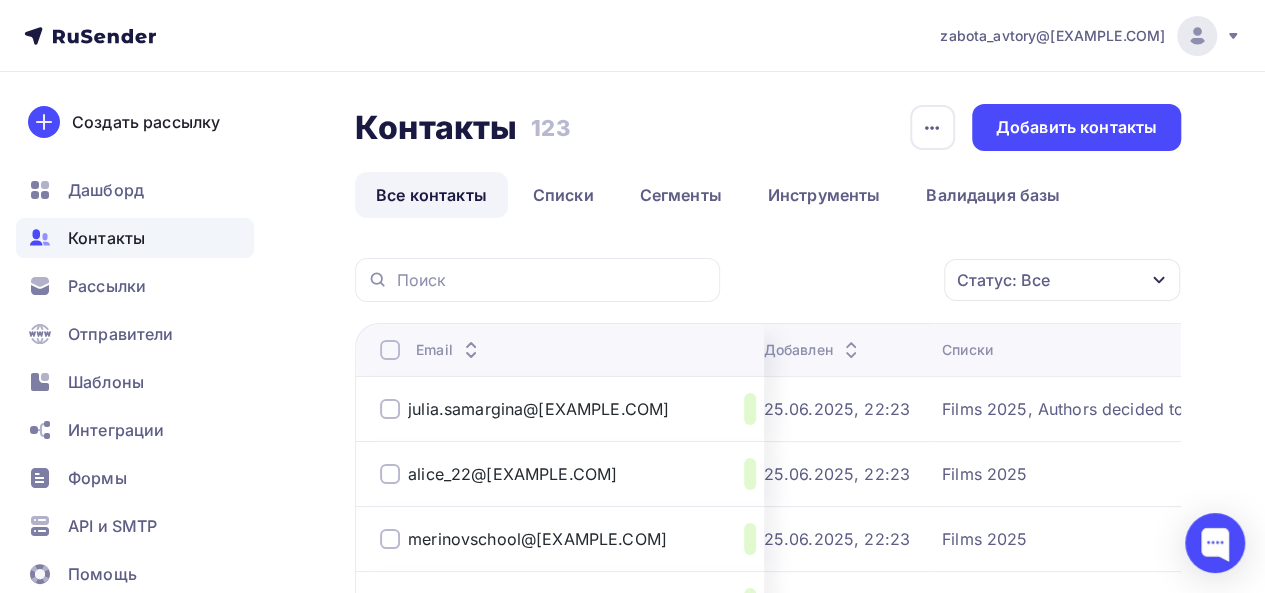 click on "zabota_avtory@[EXAMPLE.COM]             Аккаунт         Тарифы       Выйти
Создать рассылку
Дашборд
Контакты
Рассылки
Отправители
Шаблоны
Интеграции
Формы
API и SMTP
Помощь
Telegram
Аккаунт         Тарифы                   Помощь       Выйти" at bounding box center (632, 36) 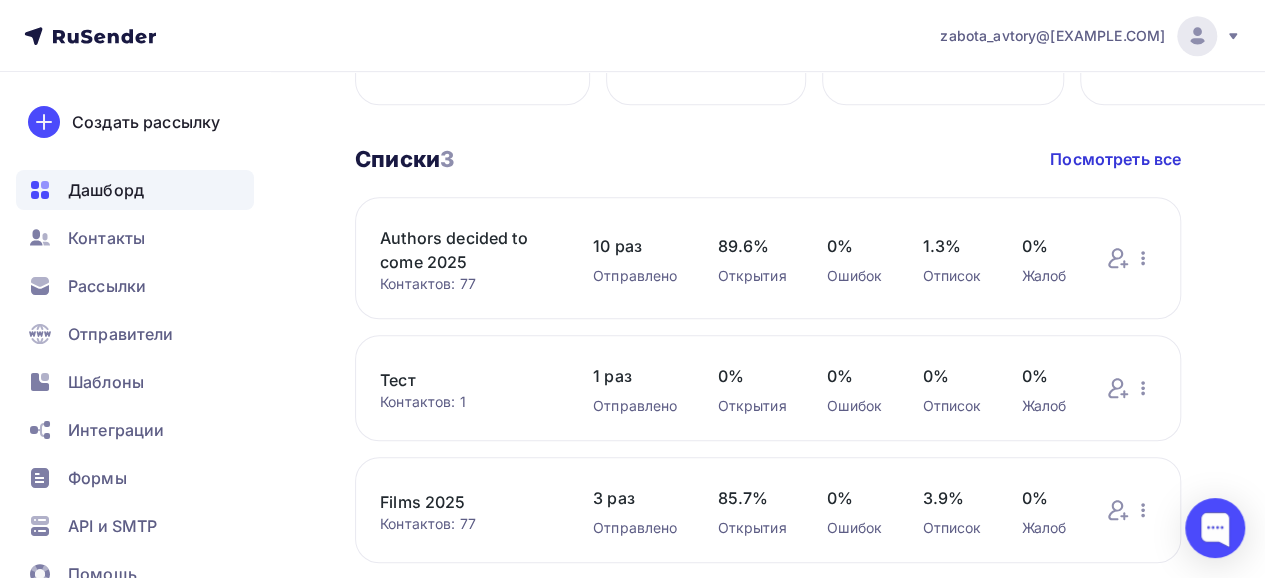 scroll, scrollTop: 527, scrollLeft: 0, axis: vertical 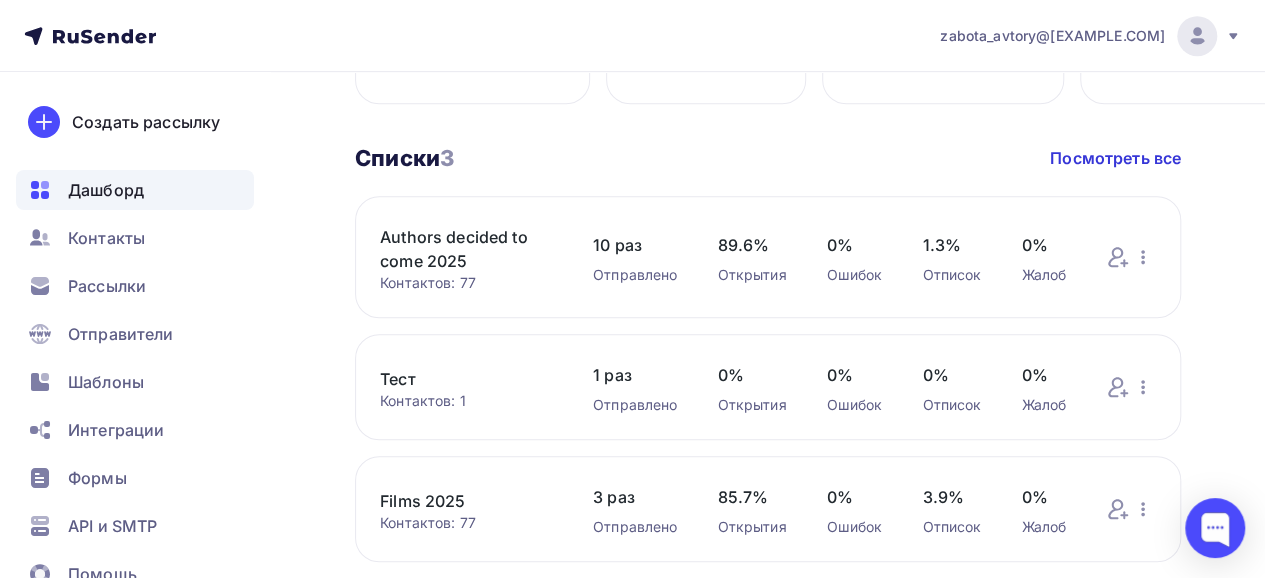click on "Authors decided to come 2025" at bounding box center [466, 249] 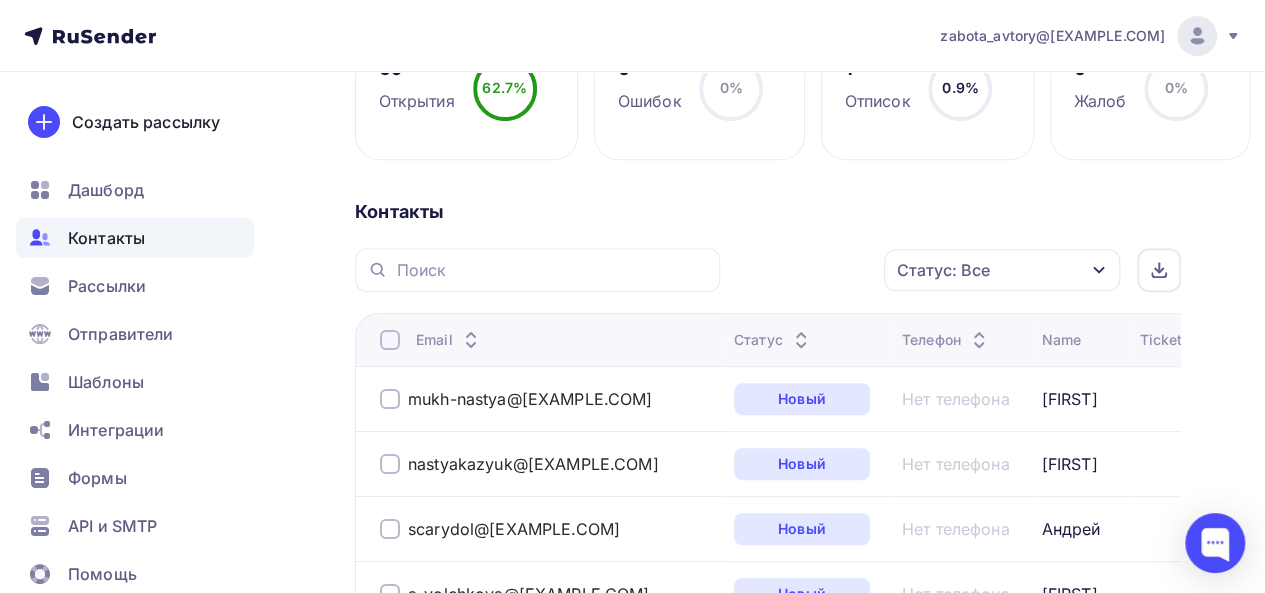 scroll, scrollTop: 351, scrollLeft: 0, axis: vertical 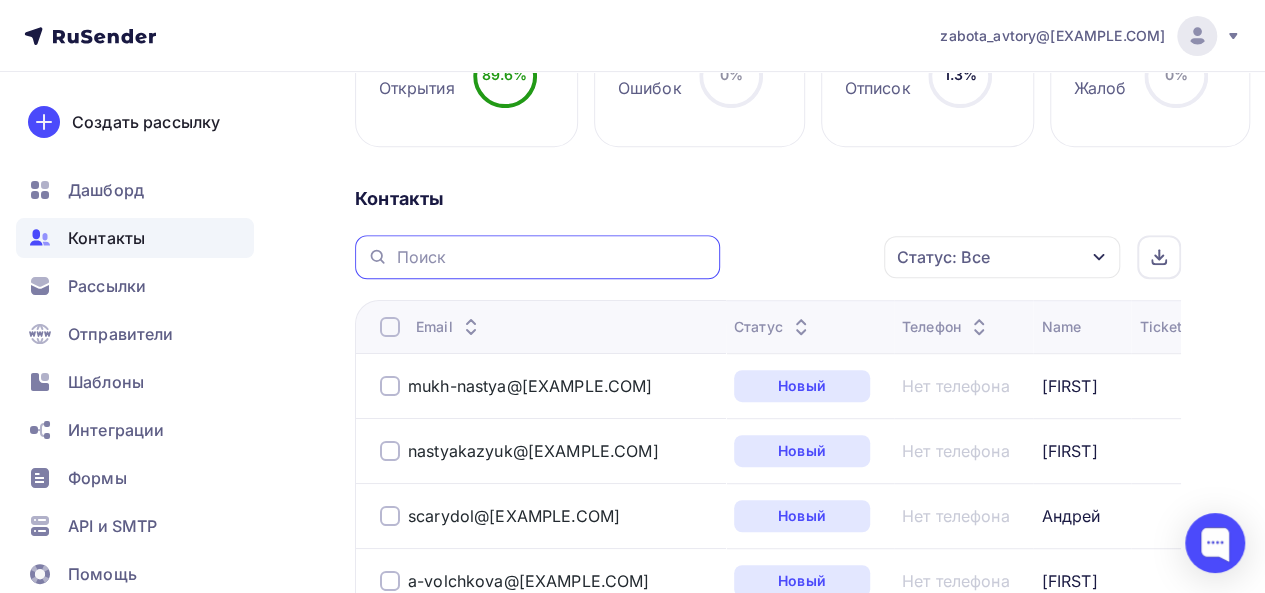 click at bounding box center (552, 257) 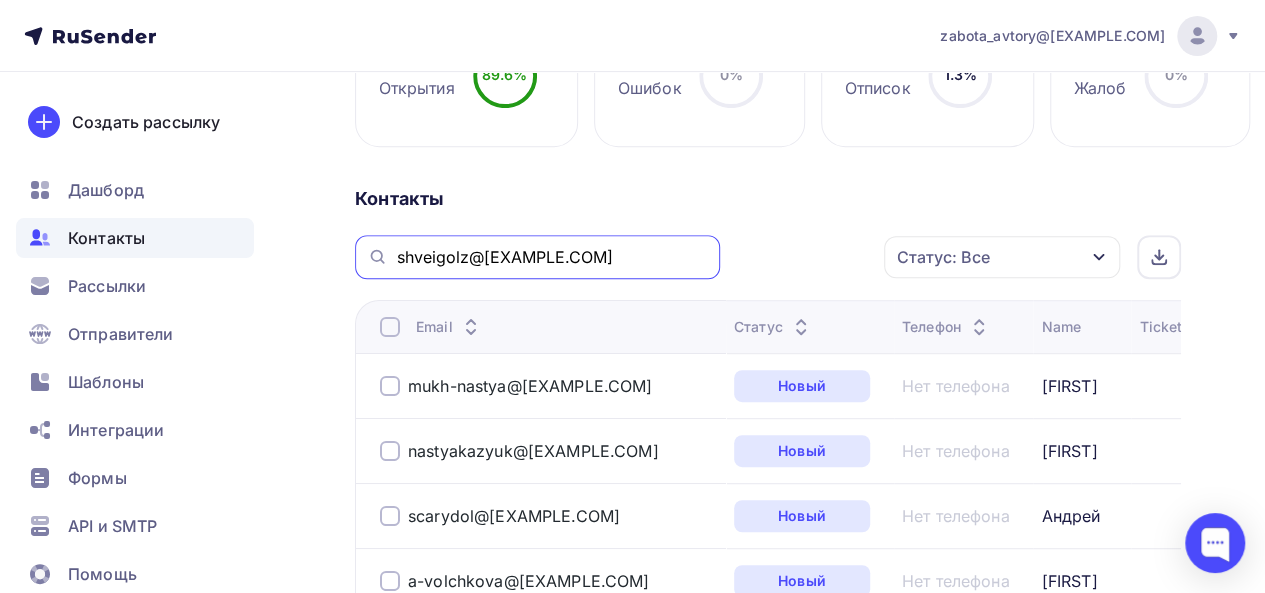type on "shveigolz@[EXAMPLE.COM]" 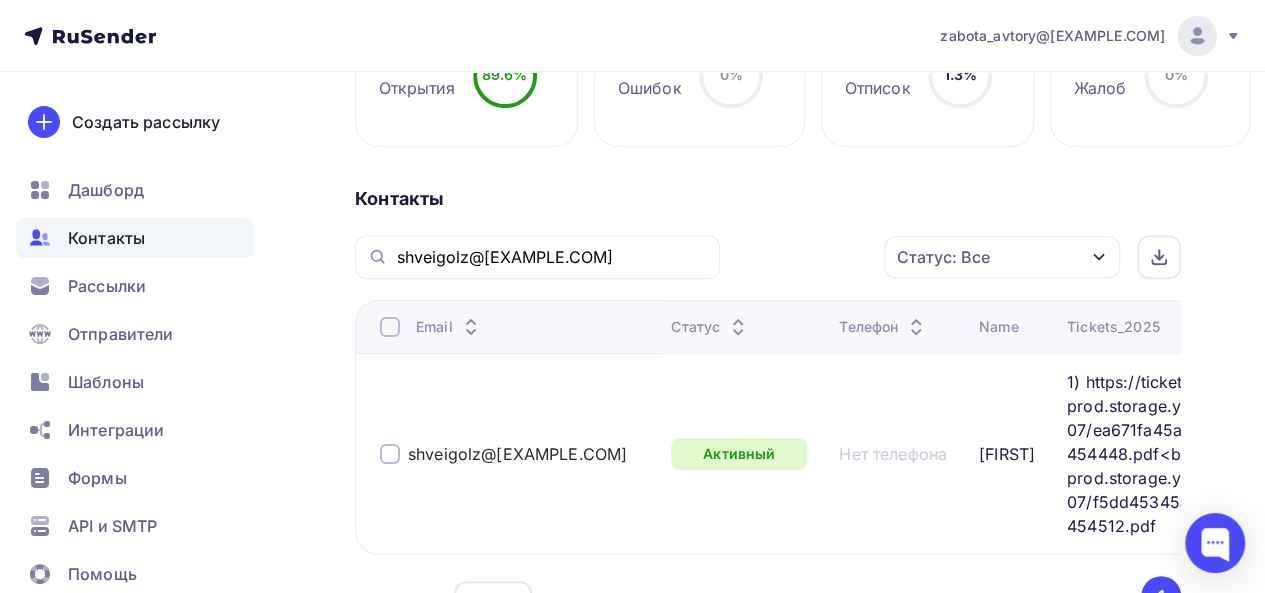 scroll, scrollTop: 437, scrollLeft: 0, axis: vertical 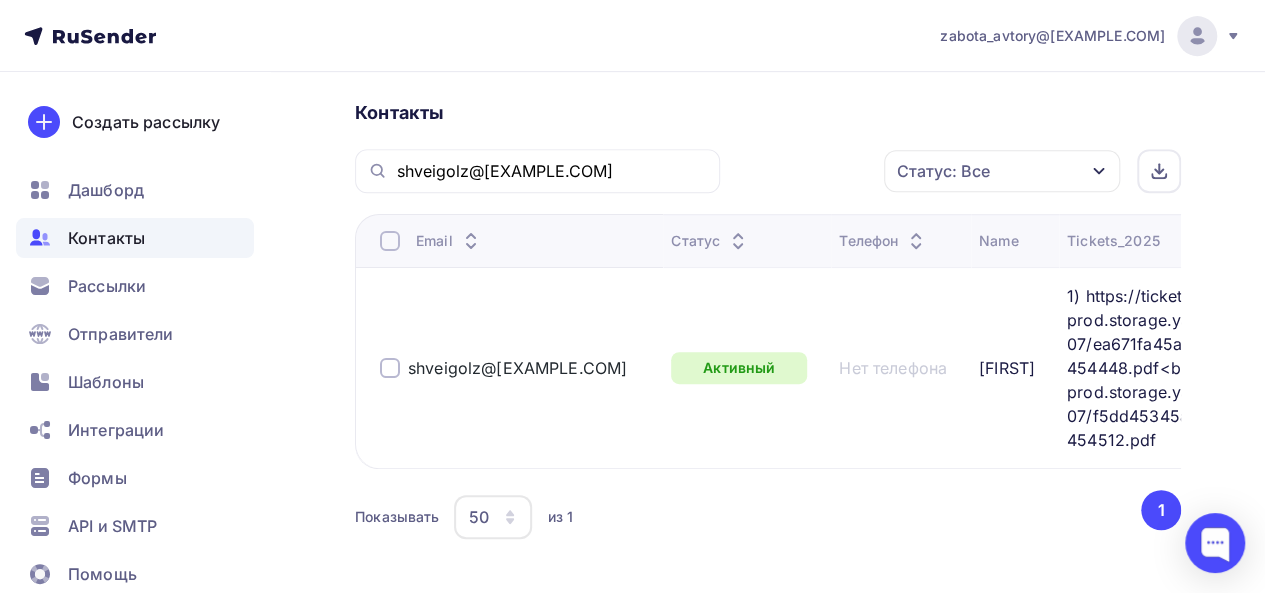 click at bounding box center (390, 368) 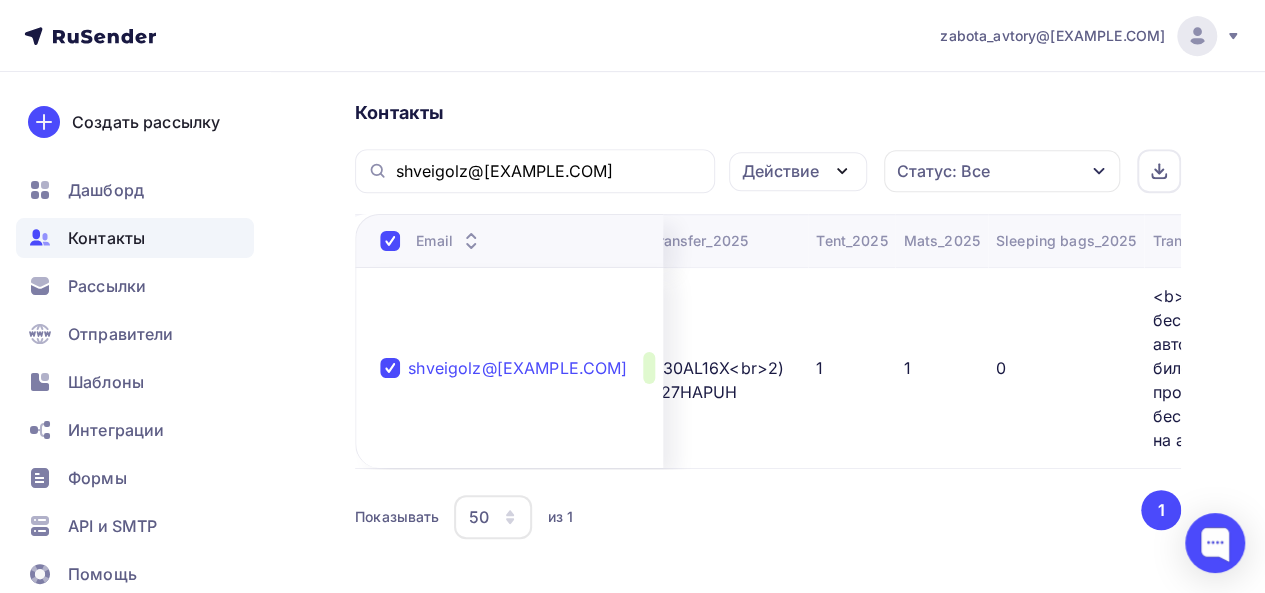 scroll, scrollTop: 0, scrollLeft: 1002, axis: horizontal 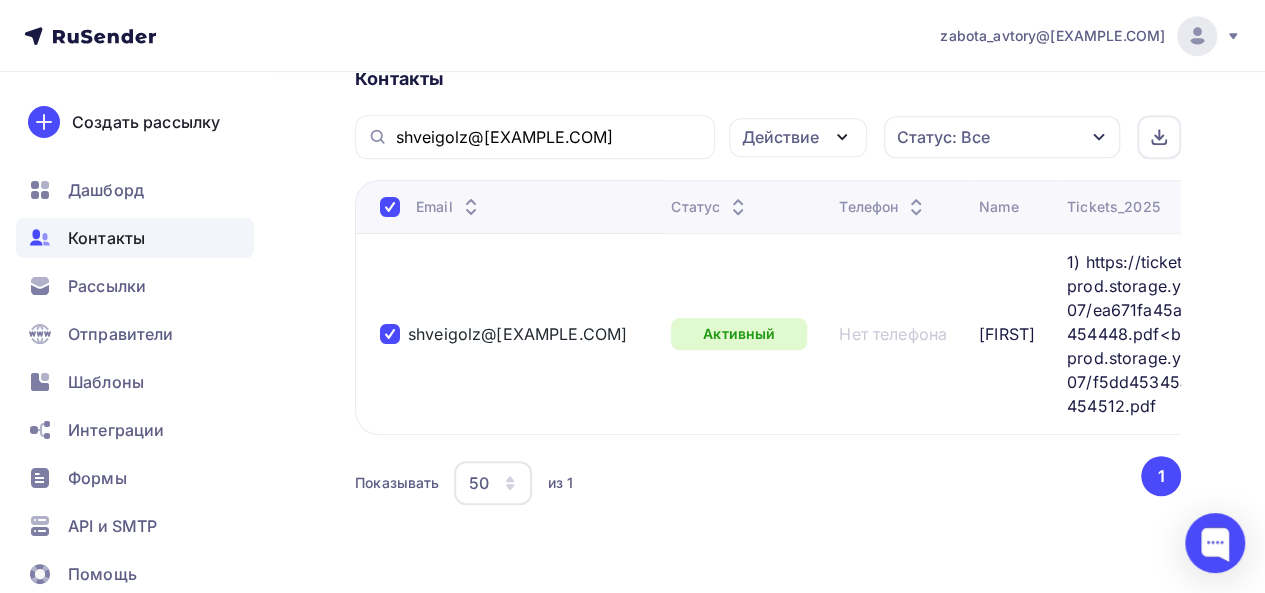 click at bounding box center [390, 334] 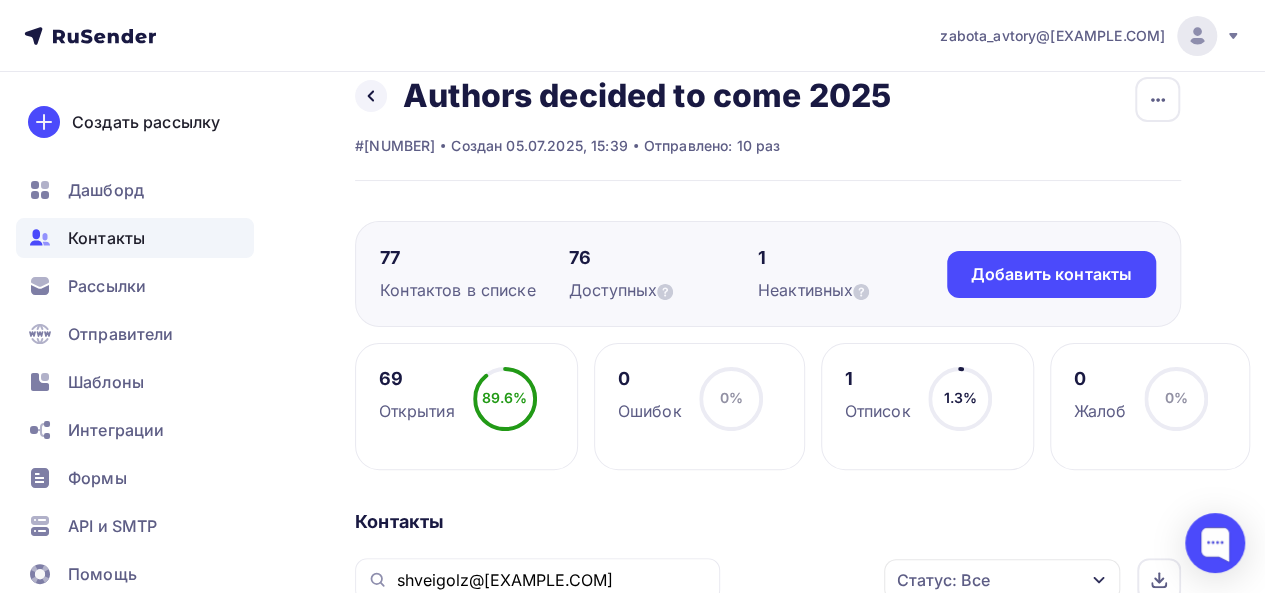 scroll, scrollTop: 530, scrollLeft: 0, axis: vertical 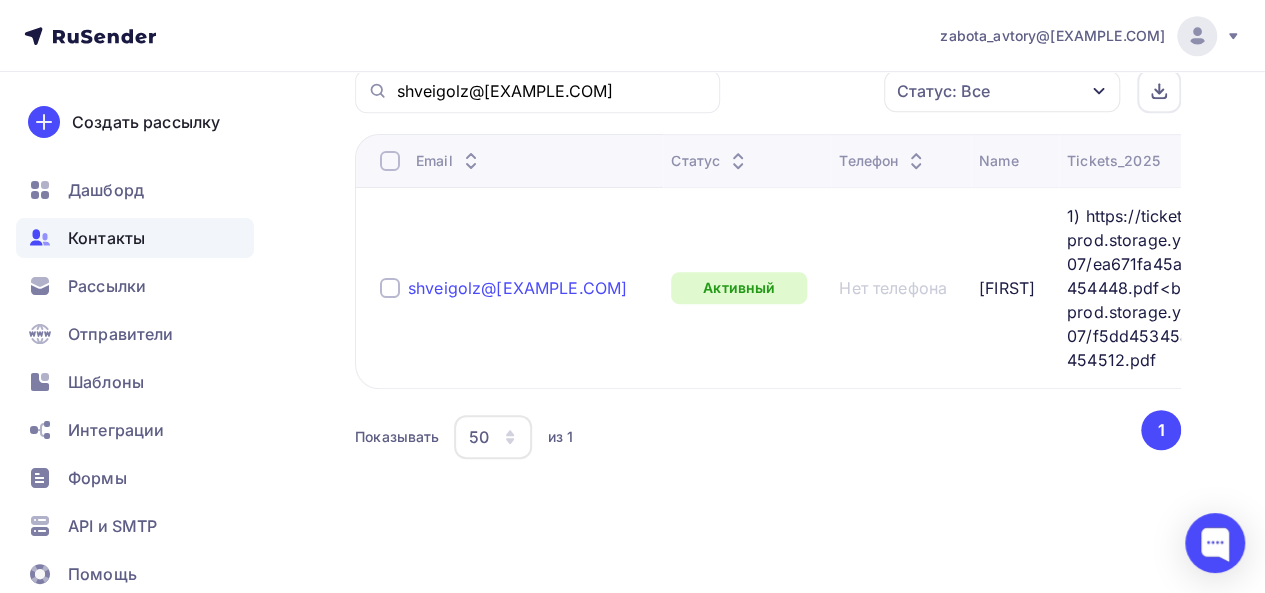 click on "shveigolz@[EXAMPLE.COM]" at bounding box center (517, 288) 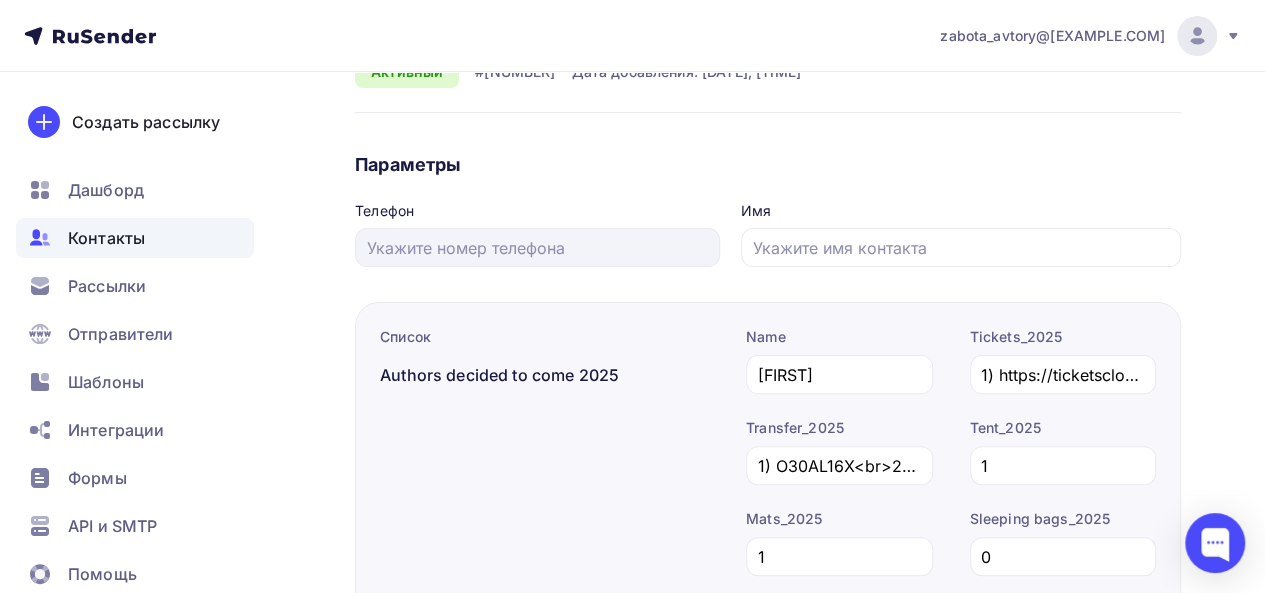 scroll, scrollTop: 106, scrollLeft: 0, axis: vertical 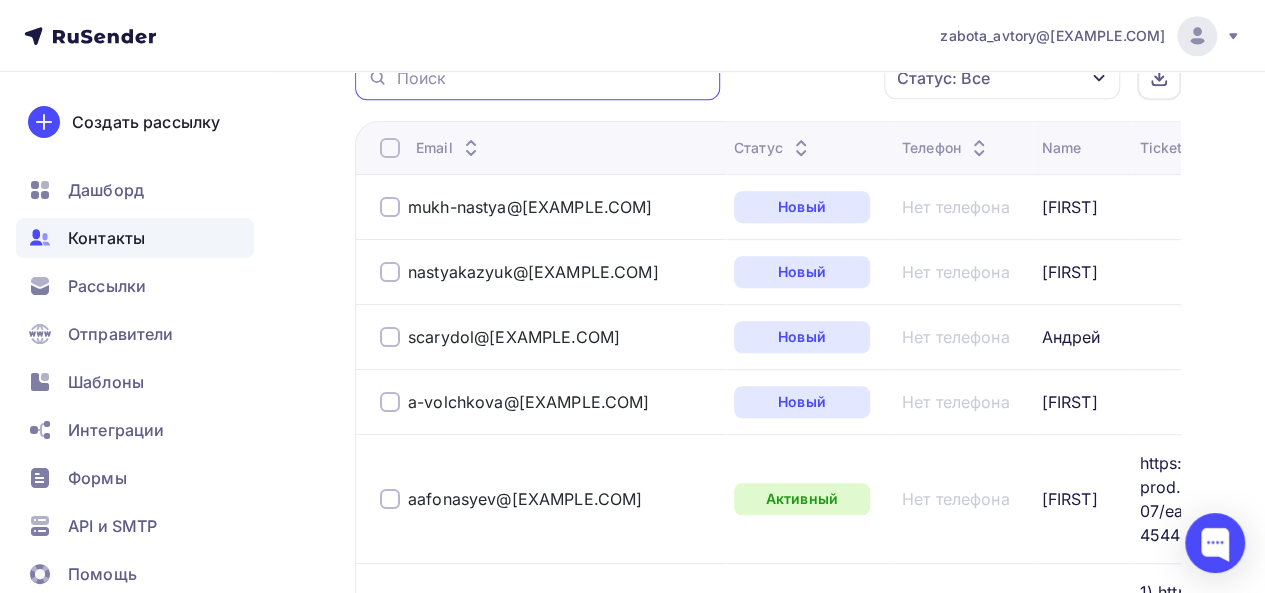 click at bounding box center [552, 78] 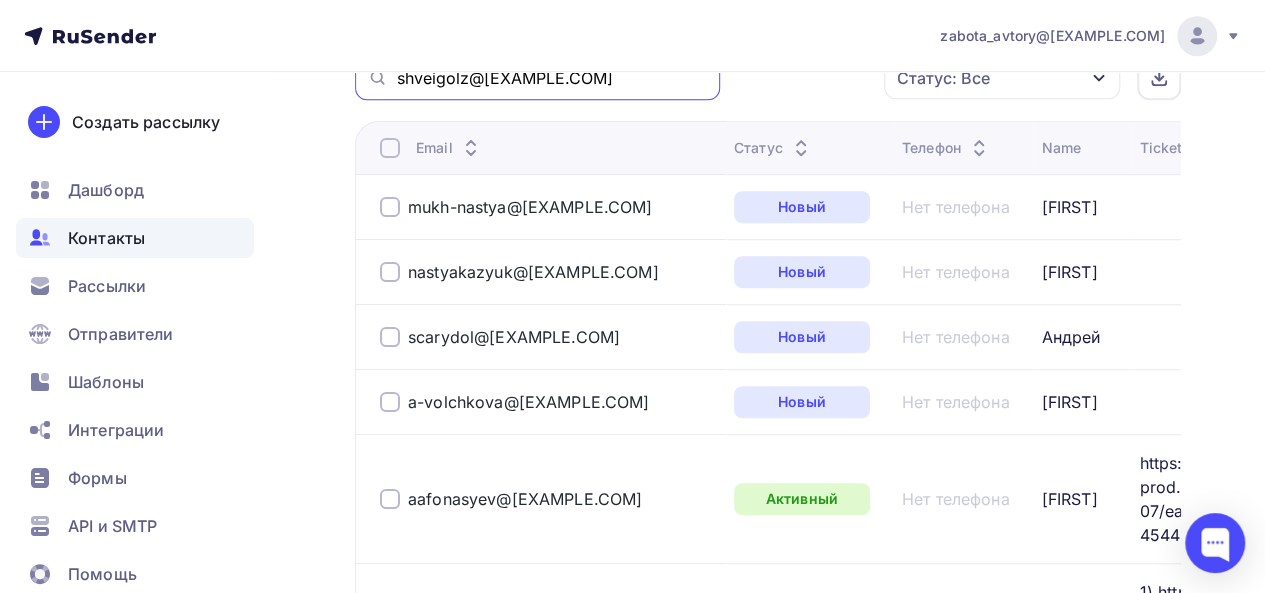 type on "shveigolz@[EXAMPLE.COM]" 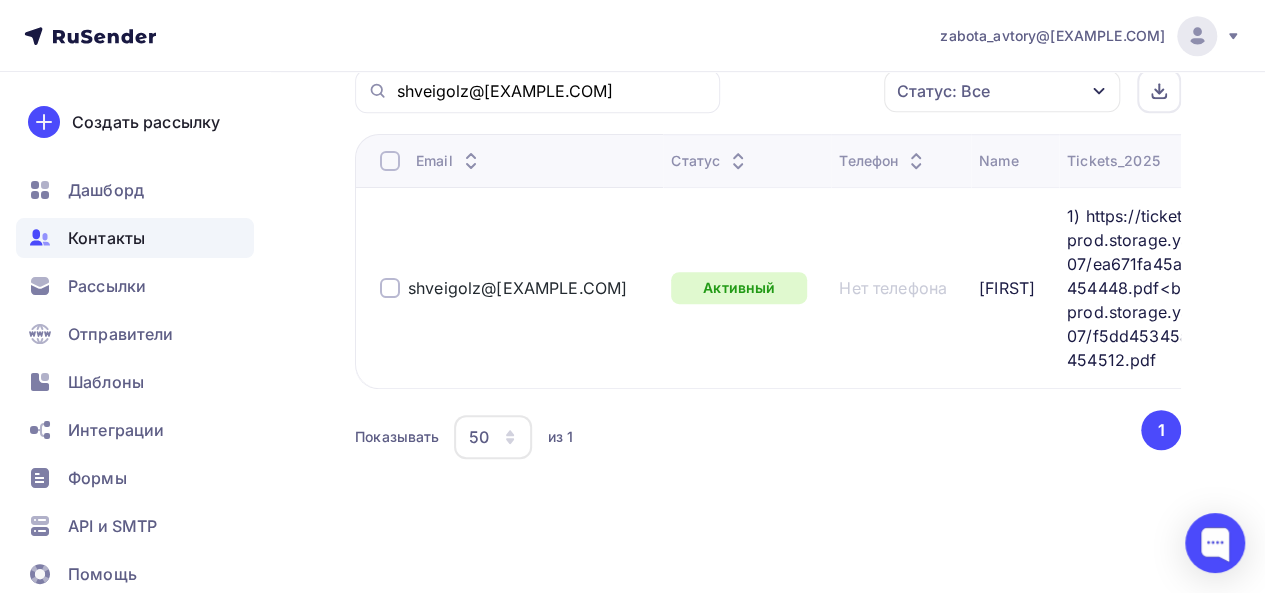 click at bounding box center (390, 288) 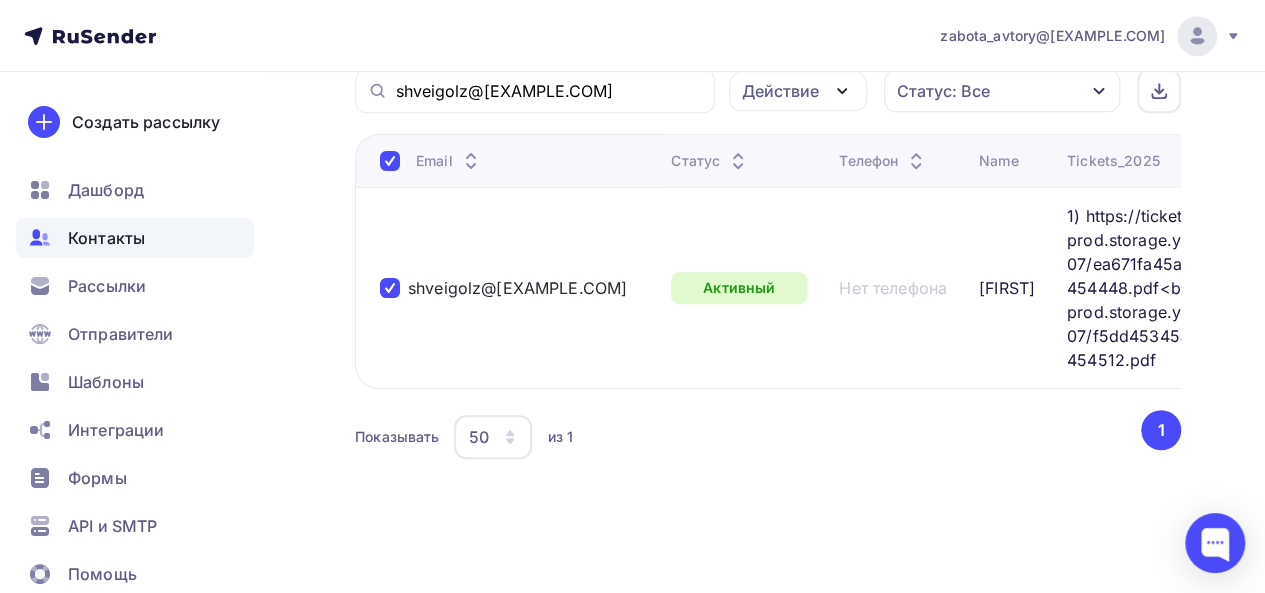 scroll, scrollTop: 414, scrollLeft: 0, axis: vertical 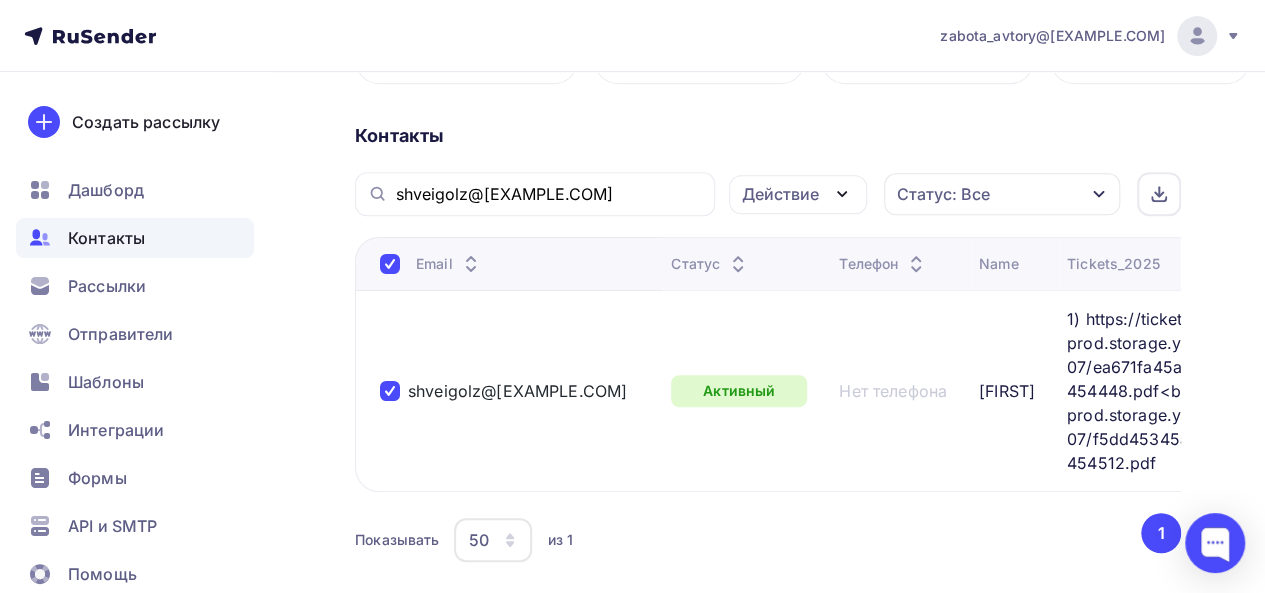 click on "Действие" at bounding box center [780, 194] 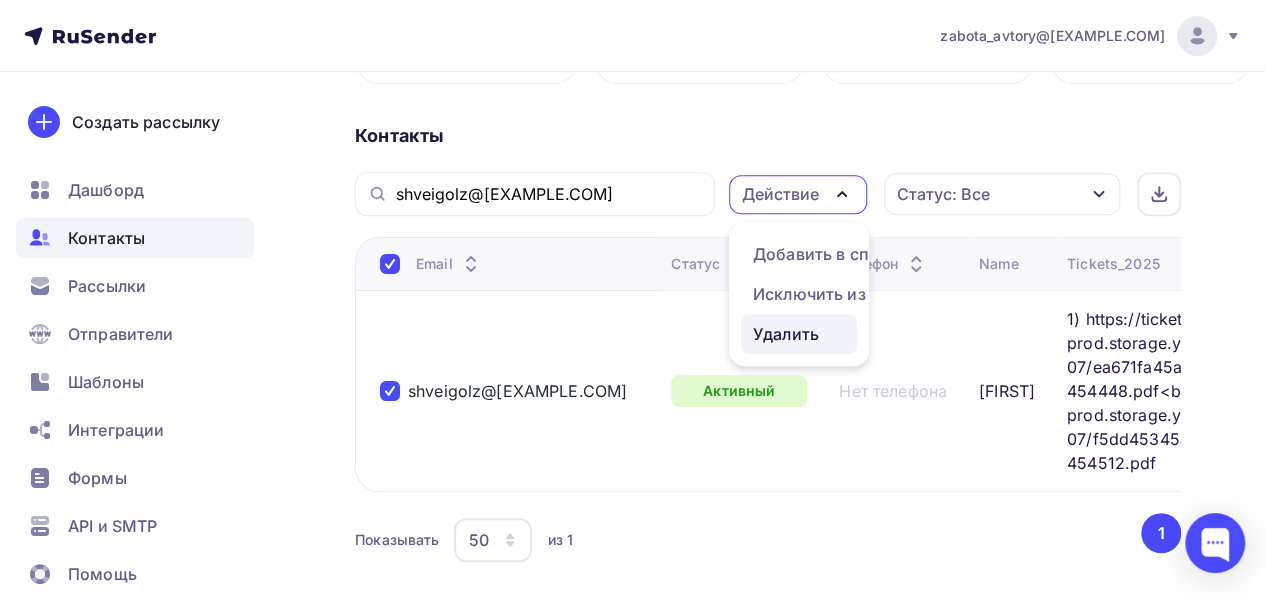 click on "Удалить" at bounding box center [786, 334] 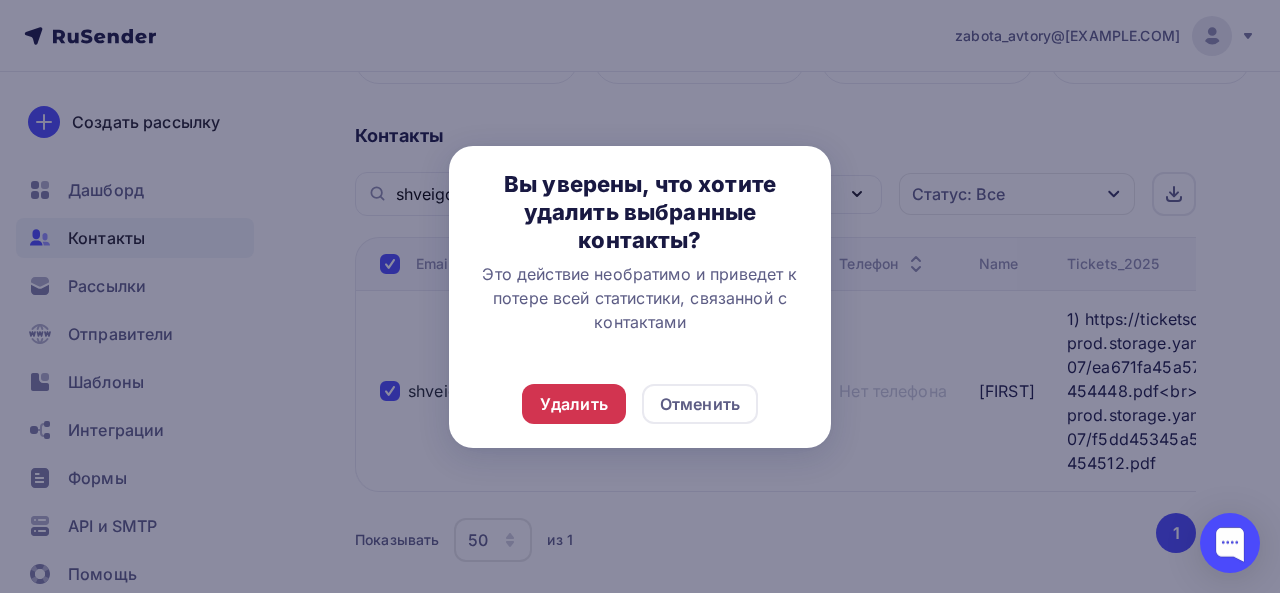 click on "Удалить" at bounding box center (574, 404) 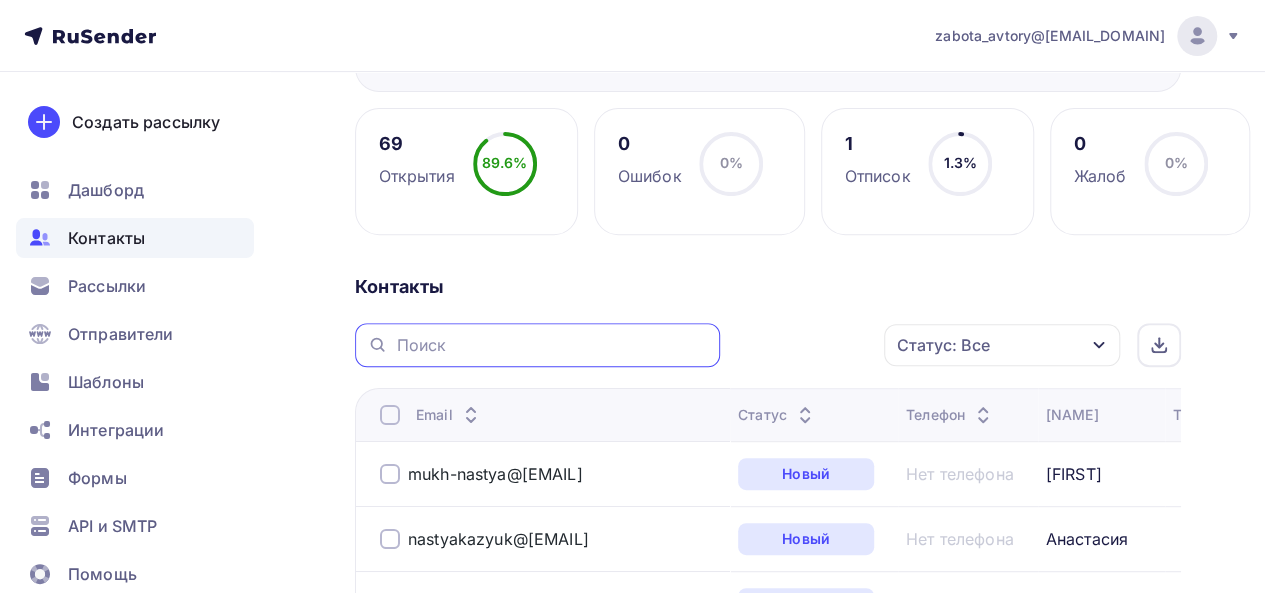 scroll, scrollTop: 263, scrollLeft: 0, axis: vertical 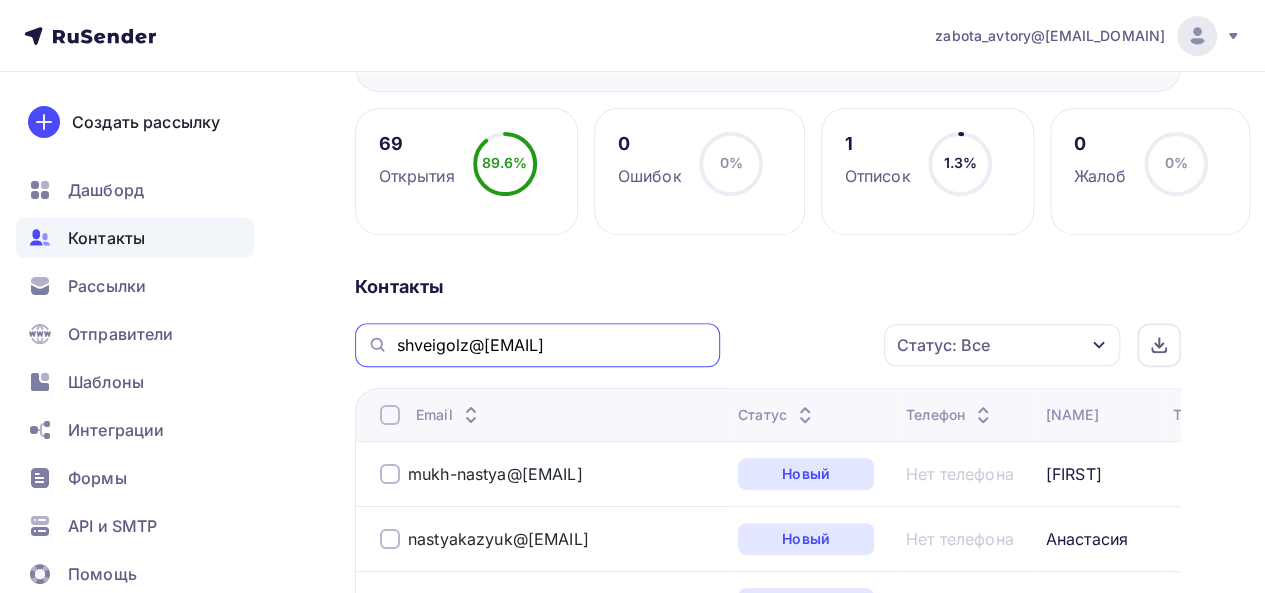 type on "shveigolz@[EXAMPLE.COM]" 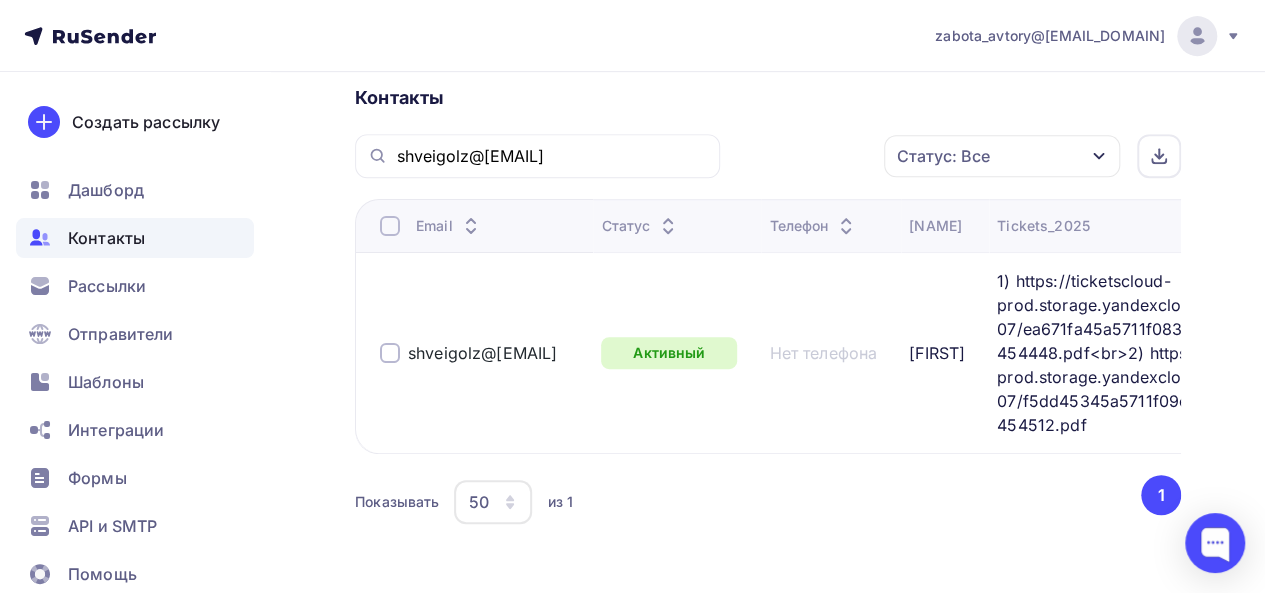 scroll, scrollTop: 453, scrollLeft: 0, axis: vertical 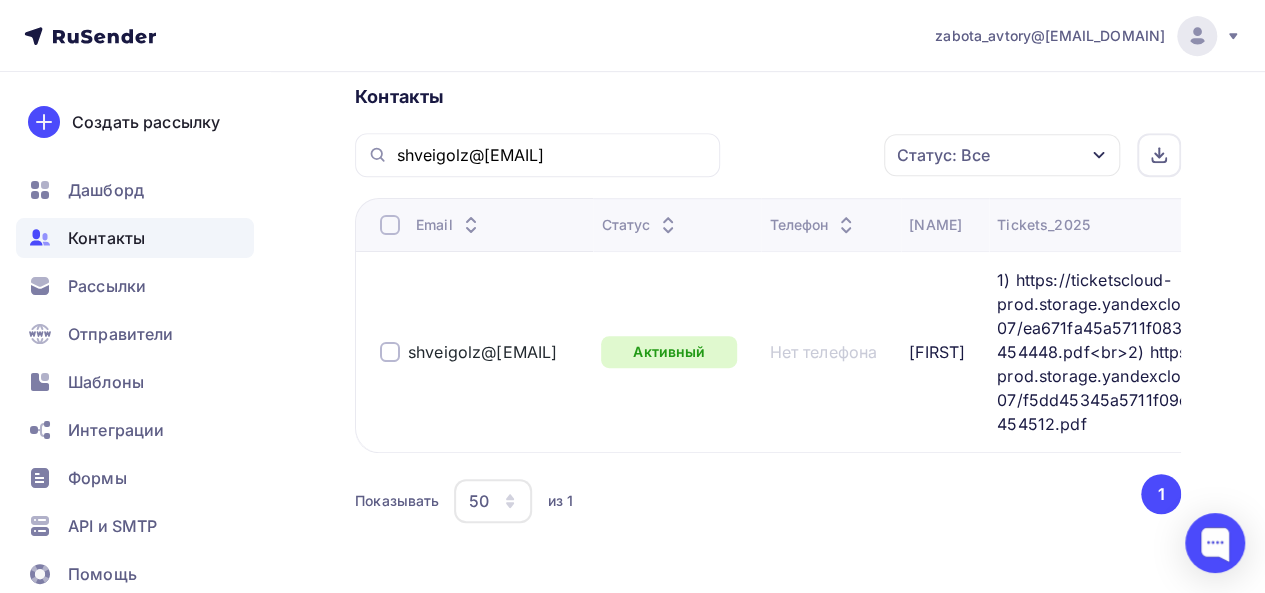 click at bounding box center [390, 352] 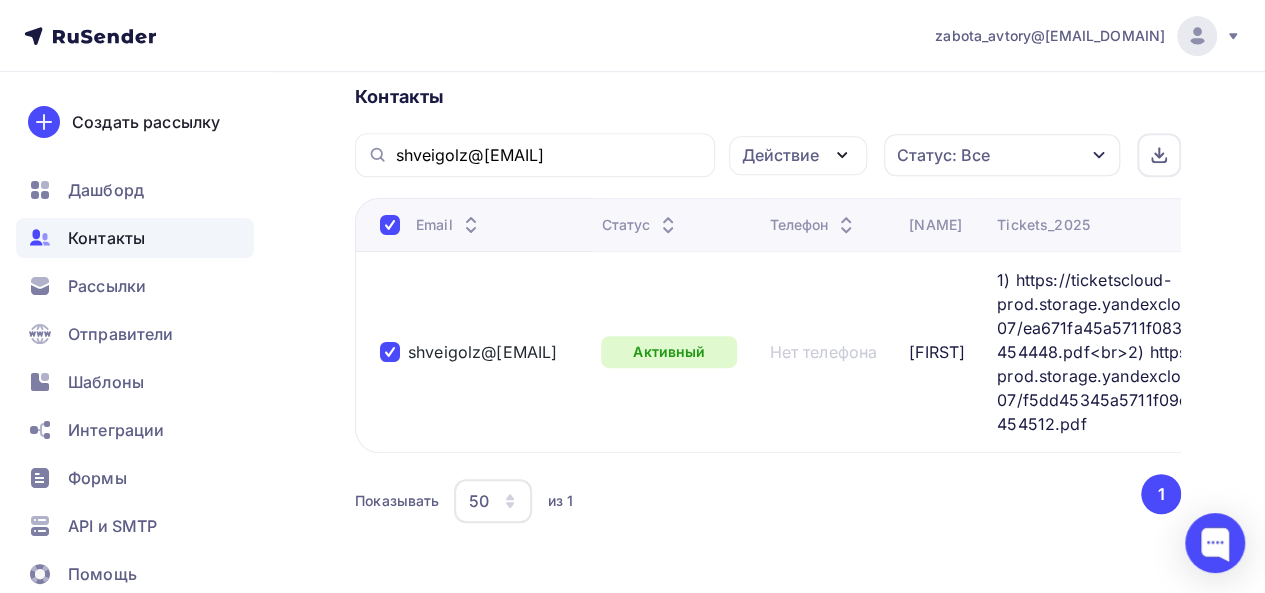 click on "Действие" at bounding box center (780, 155) 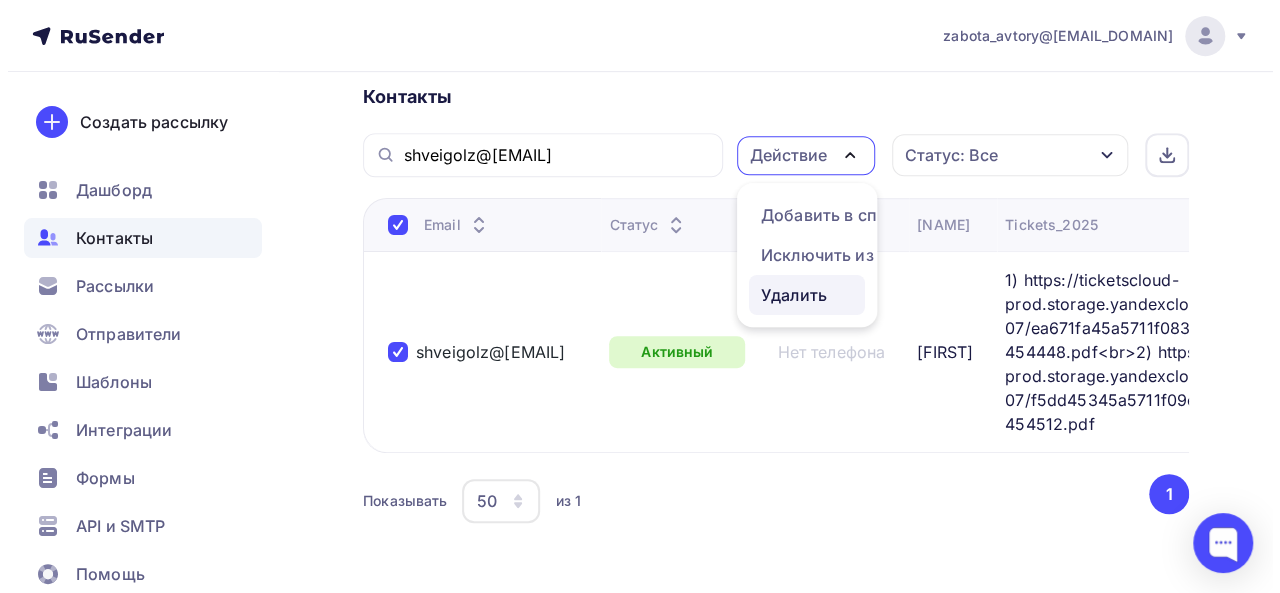 scroll, scrollTop: 530, scrollLeft: 0, axis: vertical 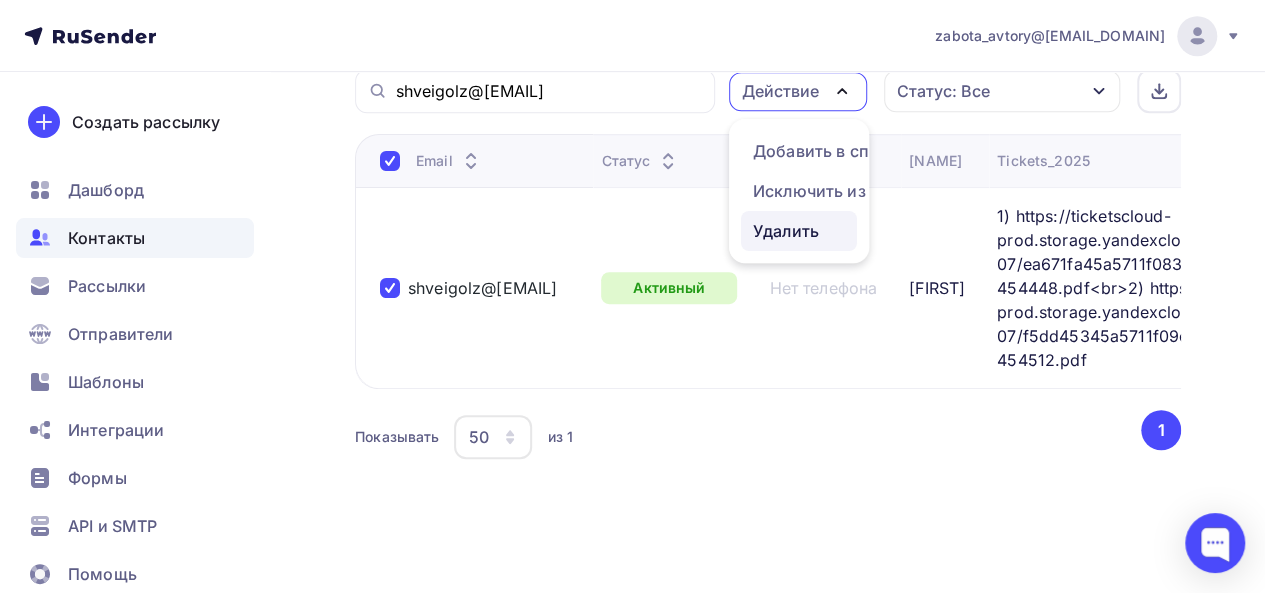click on "Удалить" at bounding box center (786, 231) 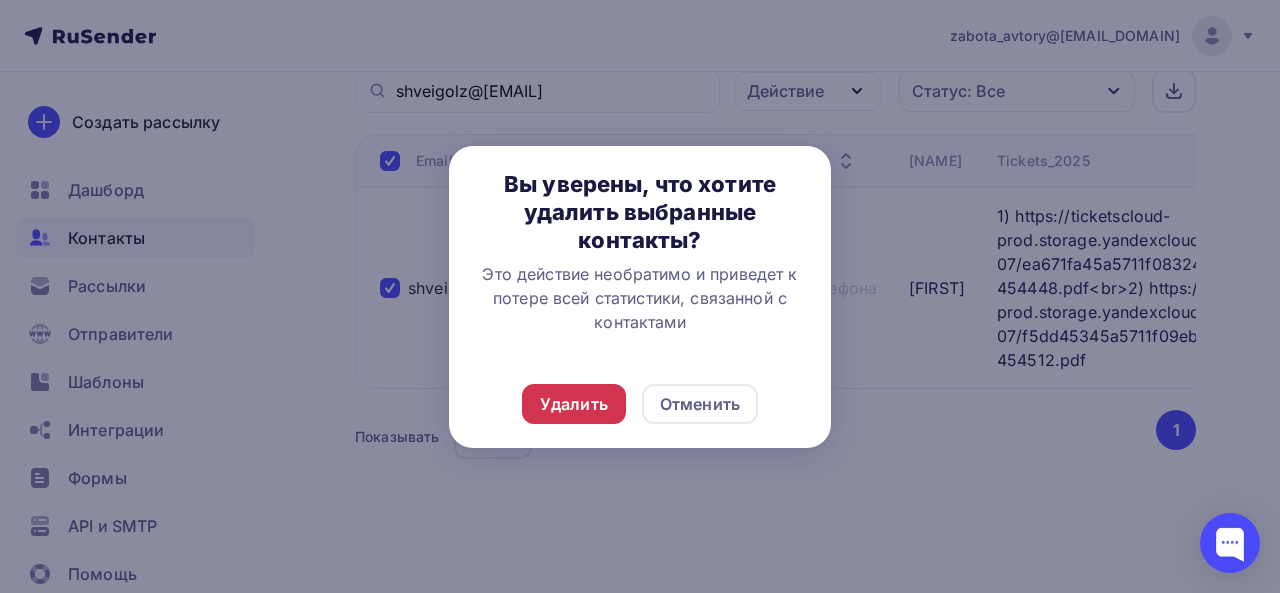 click on "Удалить" at bounding box center [574, 404] 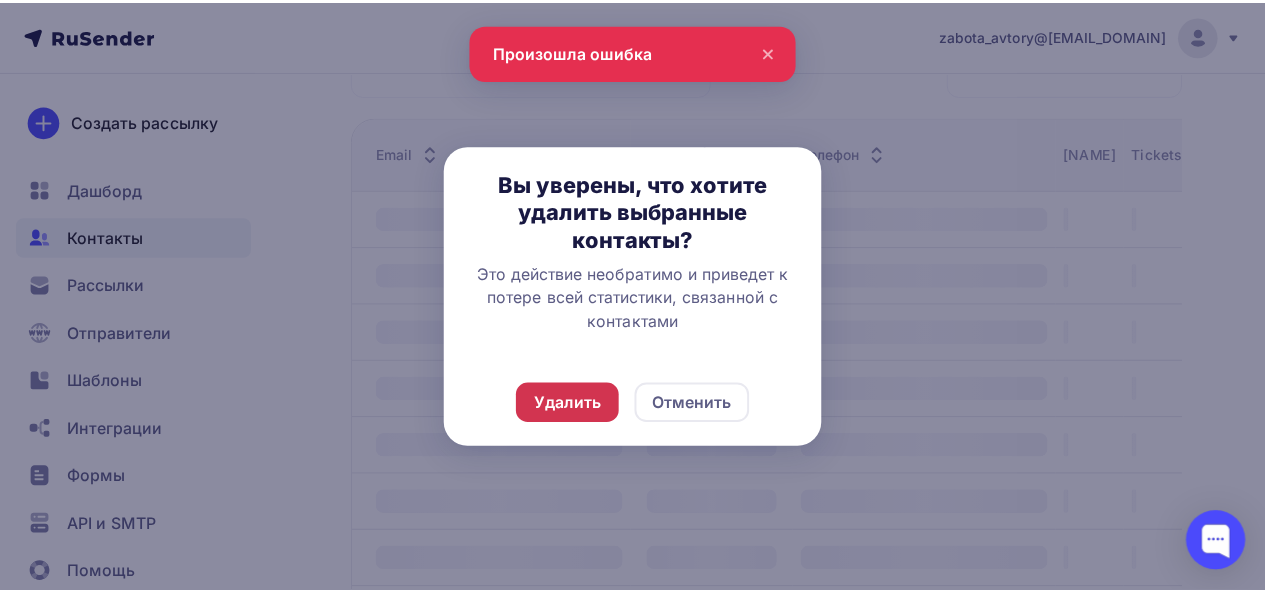 scroll, scrollTop: 386, scrollLeft: 0, axis: vertical 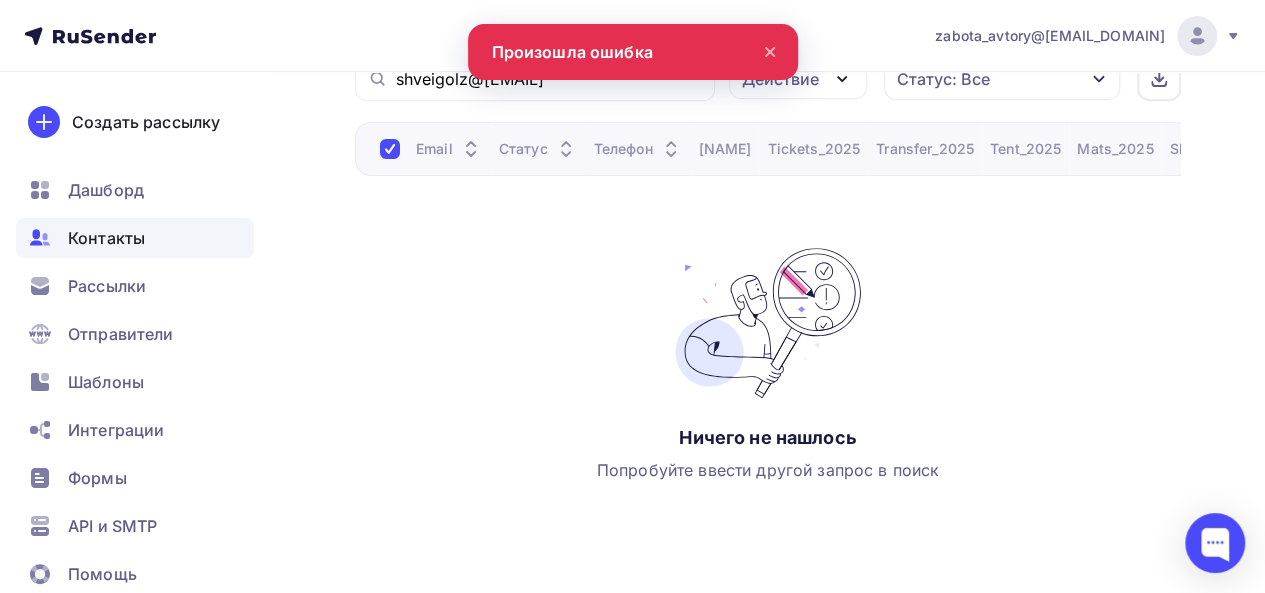 click 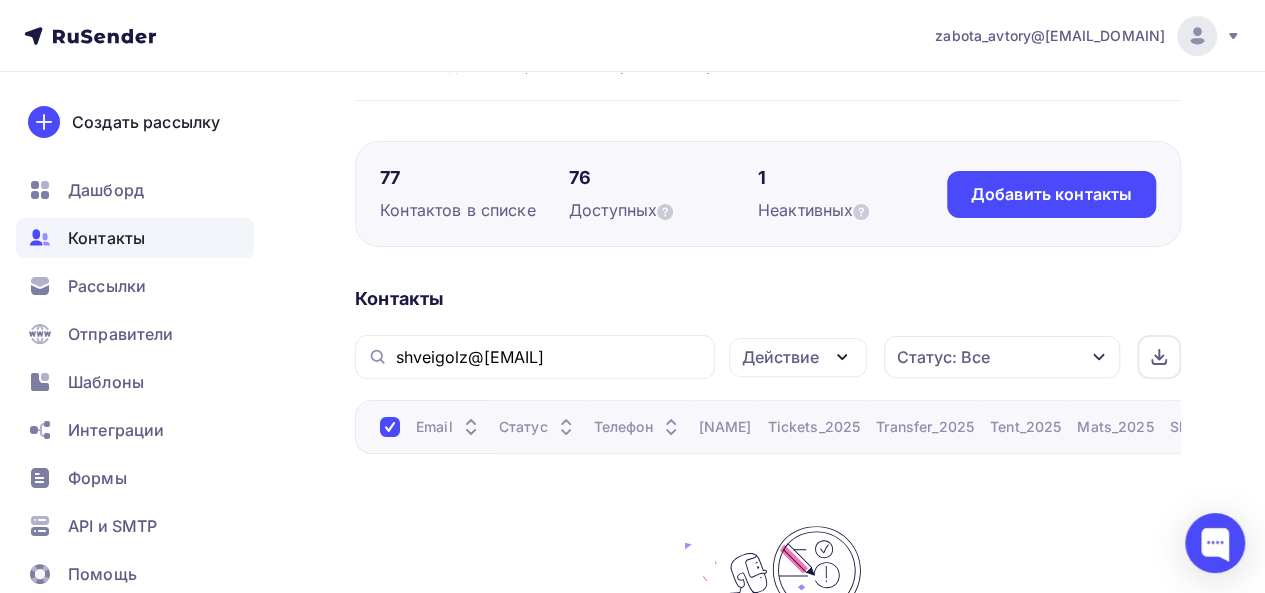 scroll, scrollTop: 104, scrollLeft: 0, axis: vertical 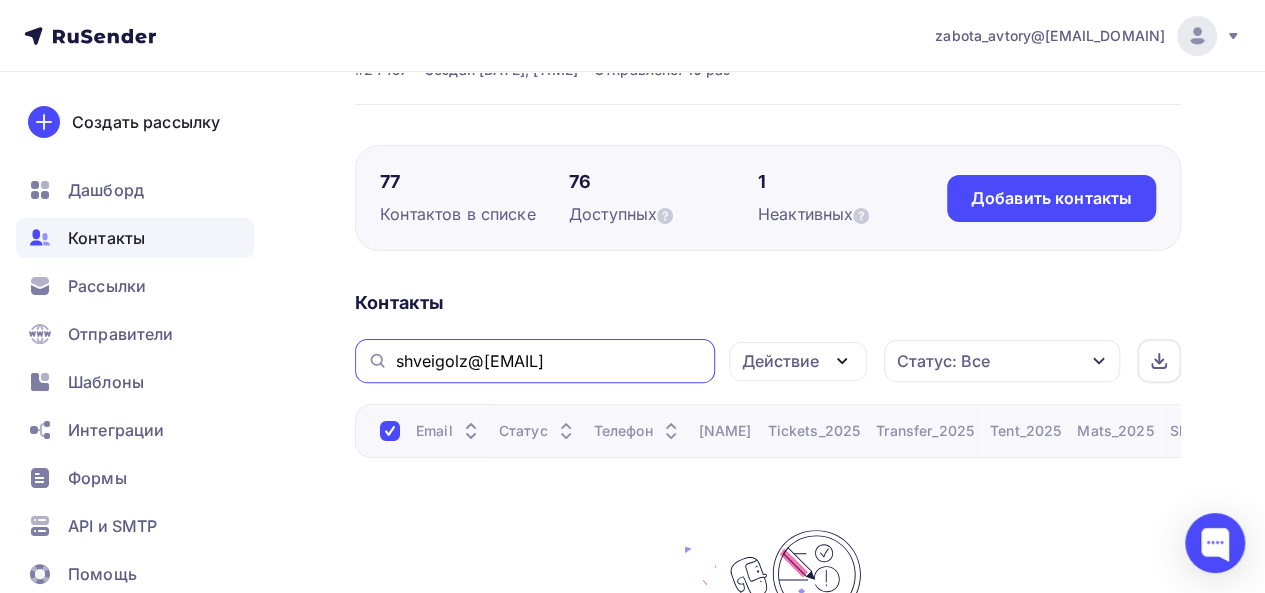 click on "shveigolz@[EXAMPLE.COM]" at bounding box center [549, 361] 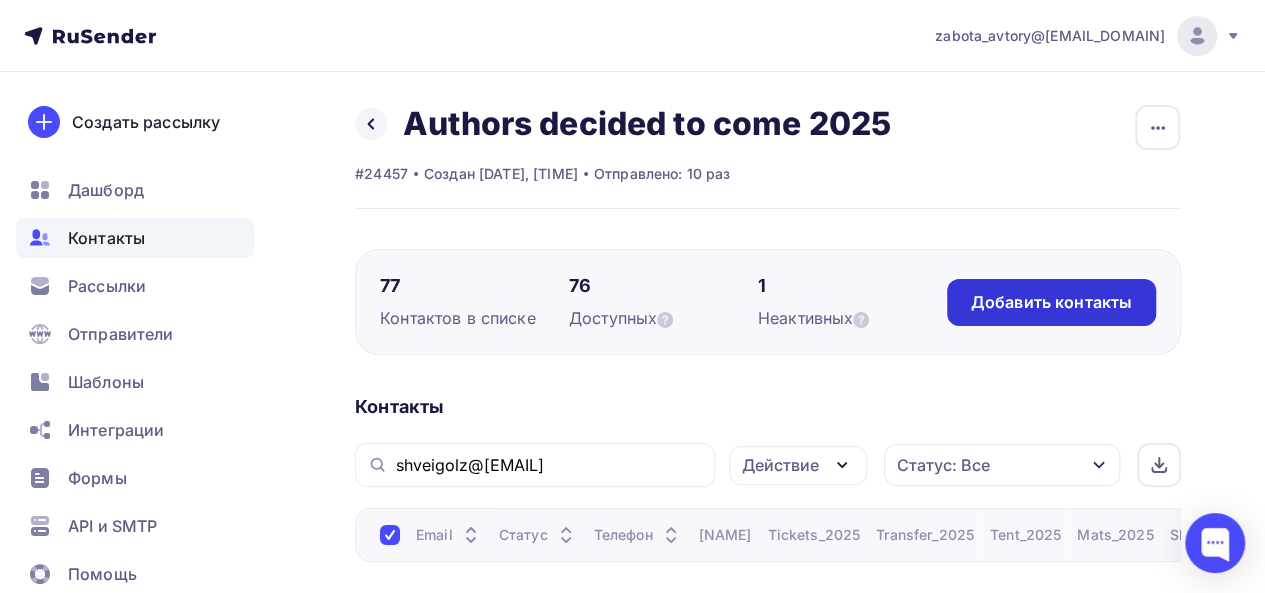 click on "Добавить контакты" at bounding box center (1051, 302) 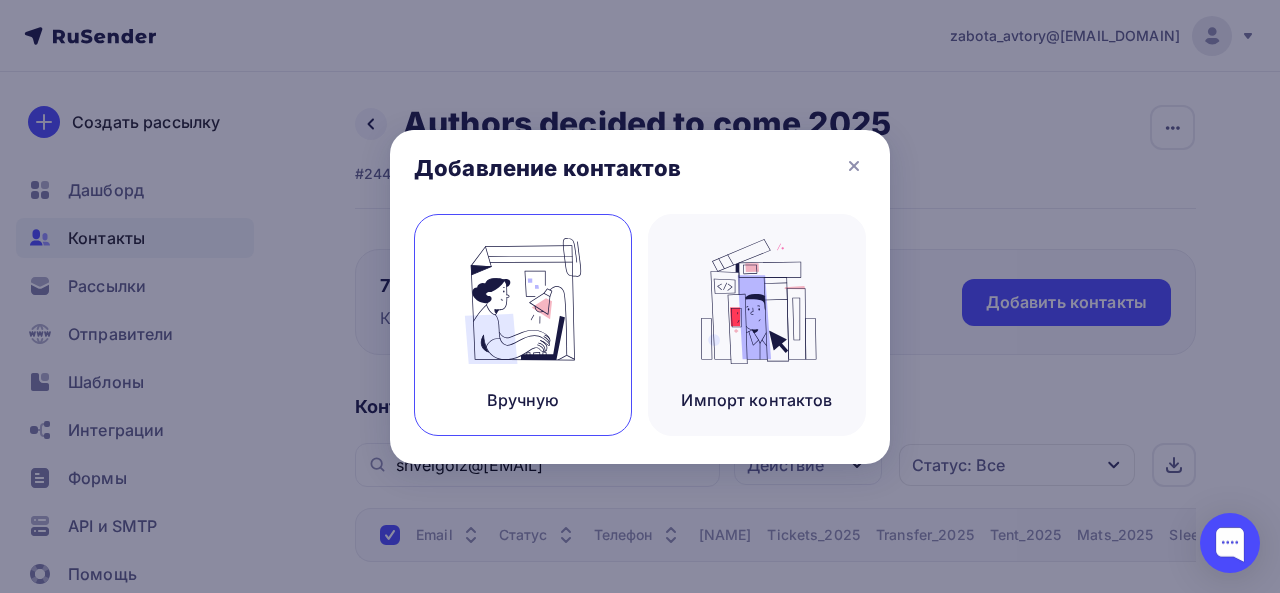 click on "Вручную" at bounding box center [523, 325] 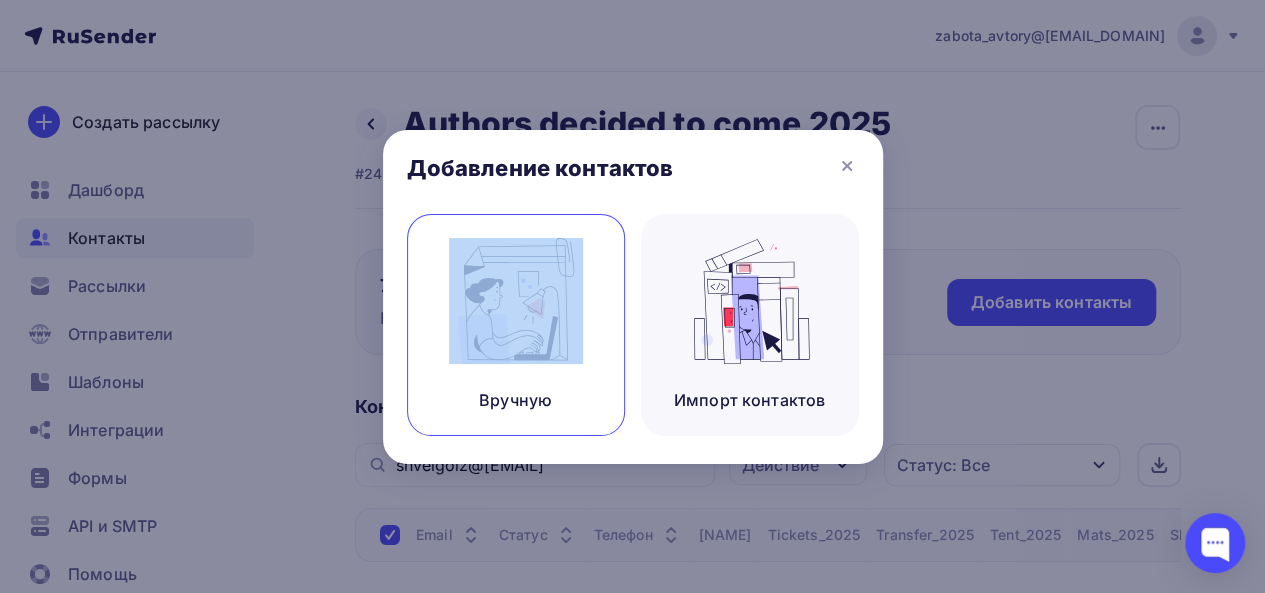click on "Вручную" at bounding box center (516, 325) 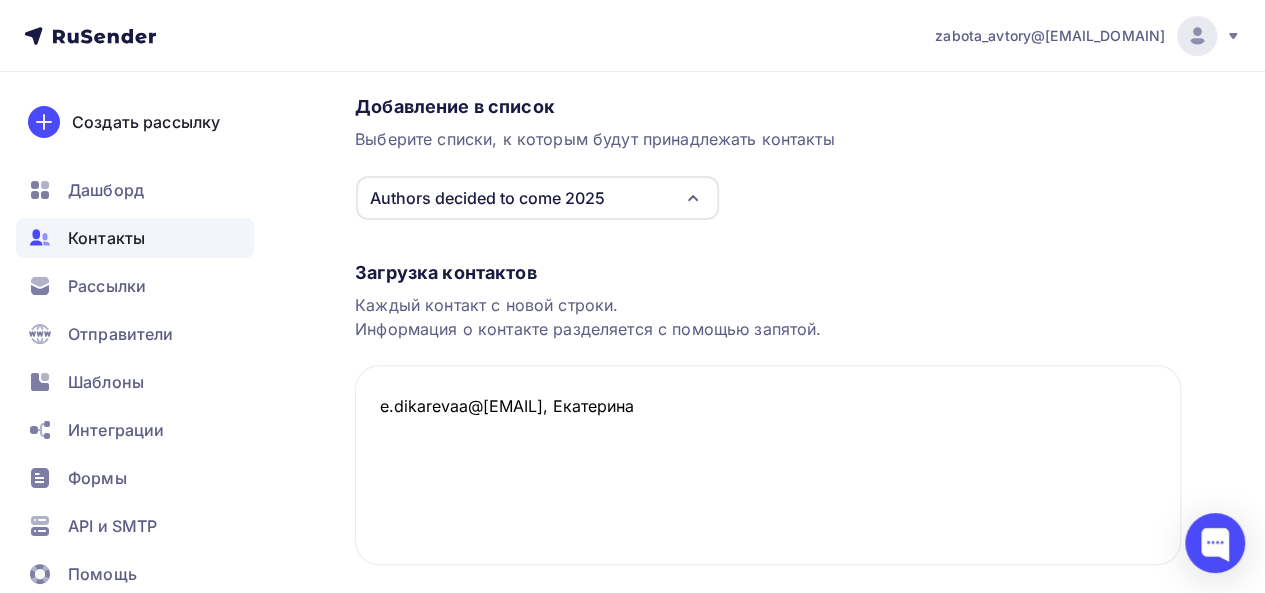 scroll, scrollTop: 286, scrollLeft: 0, axis: vertical 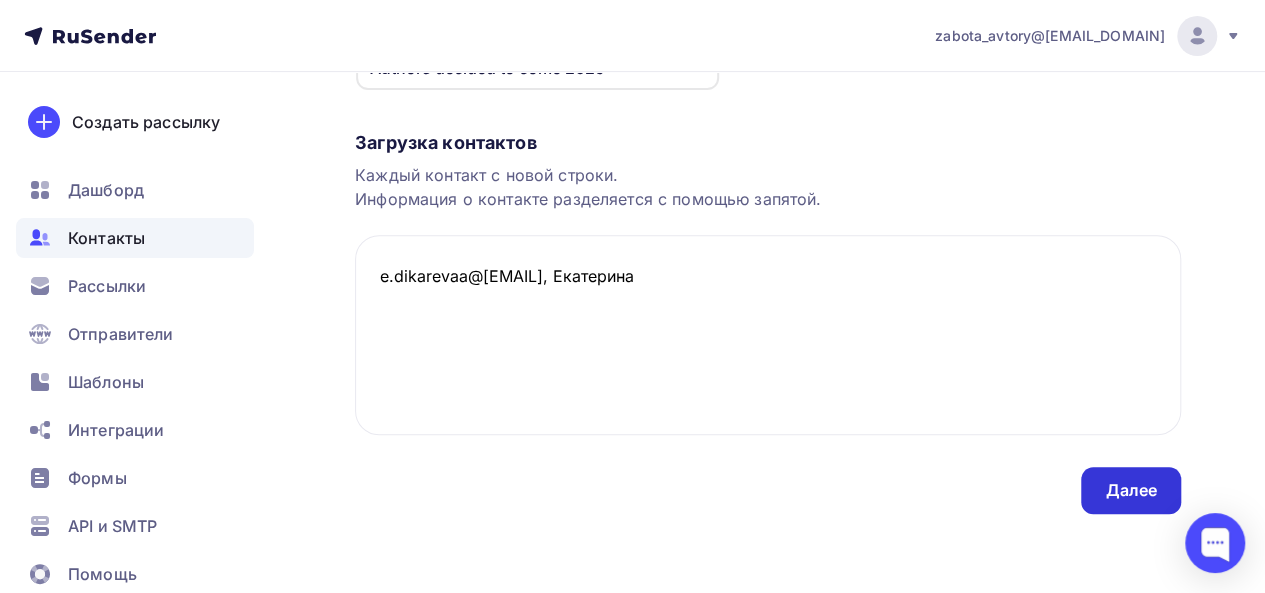 type on "e.dikarevaa@gmail.com, Екатерина" 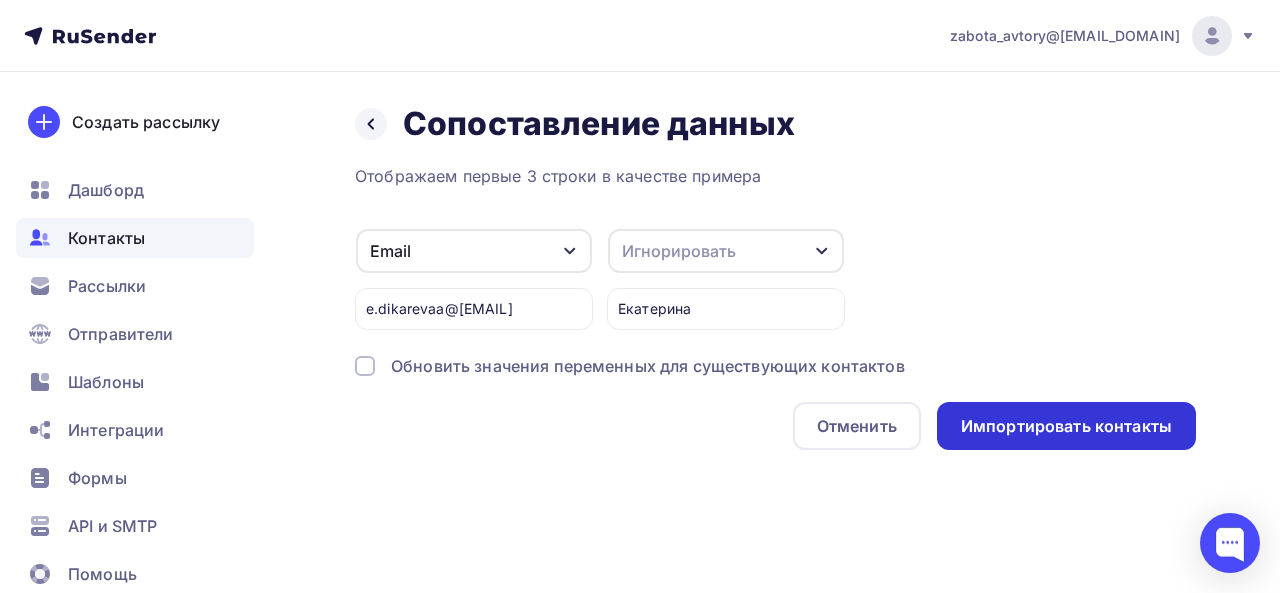 click on "Импортировать контакты" at bounding box center [1066, 426] 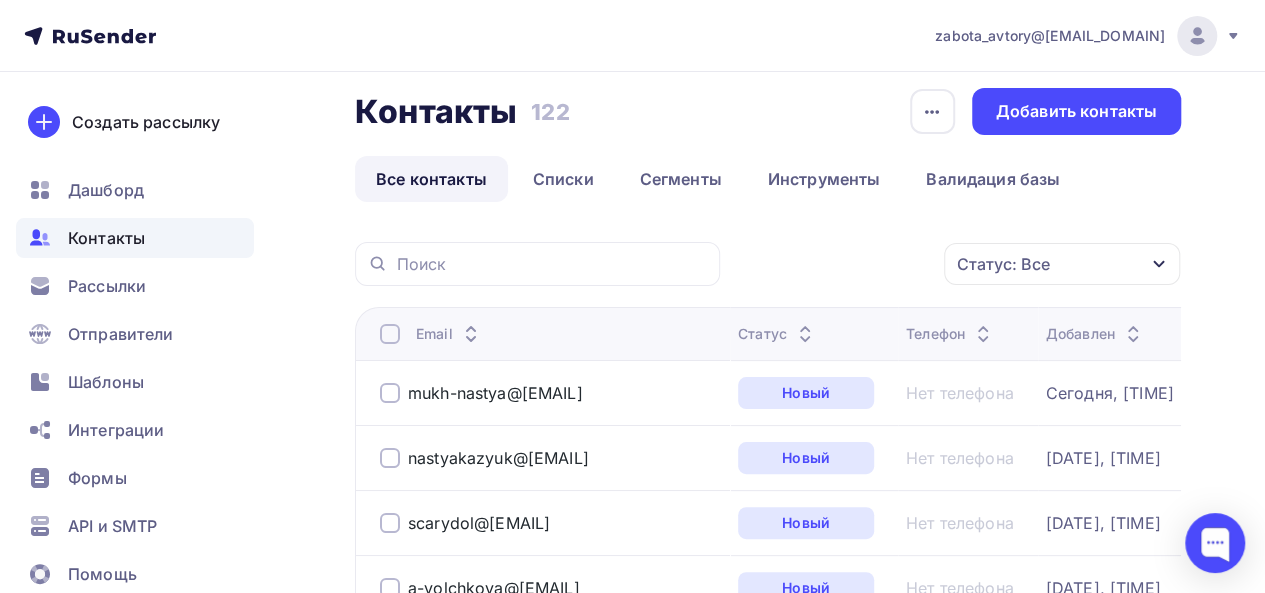 scroll, scrollTop: 0, scrollLeft: 0, axis: both 